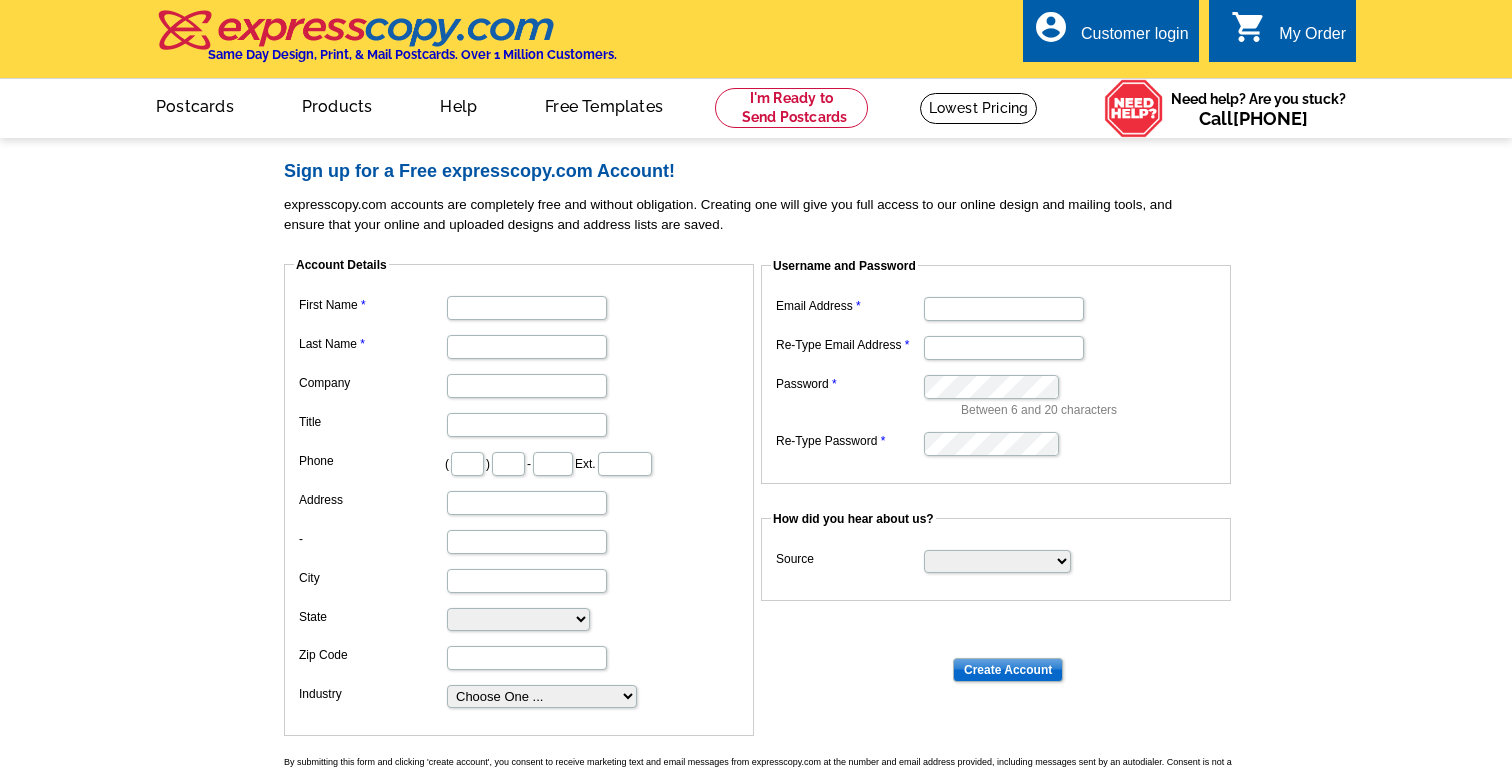 scroll, scrollTop: 0, scrollLeft: 0, axis: both 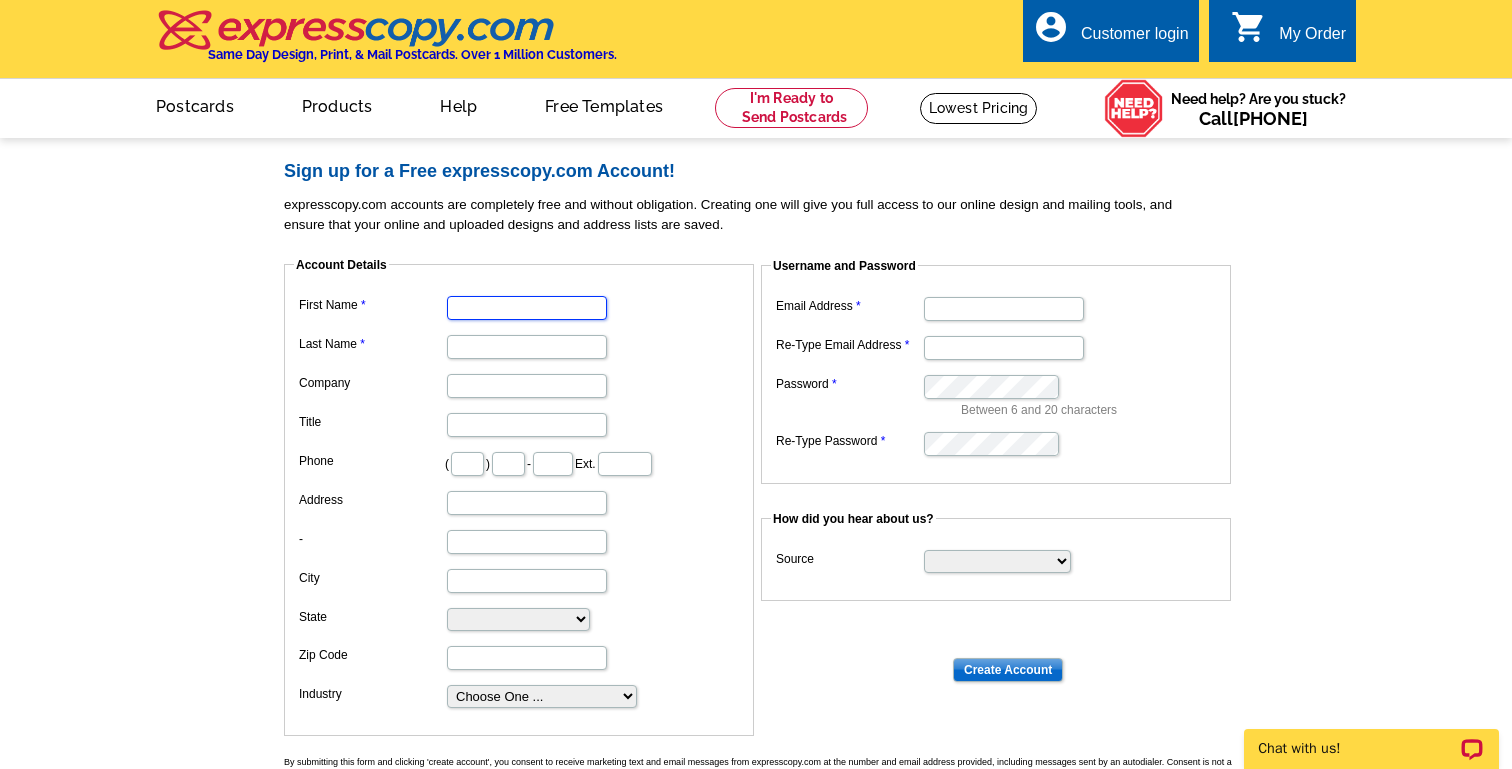 click on "First Name" at bounding box center (527, 308) 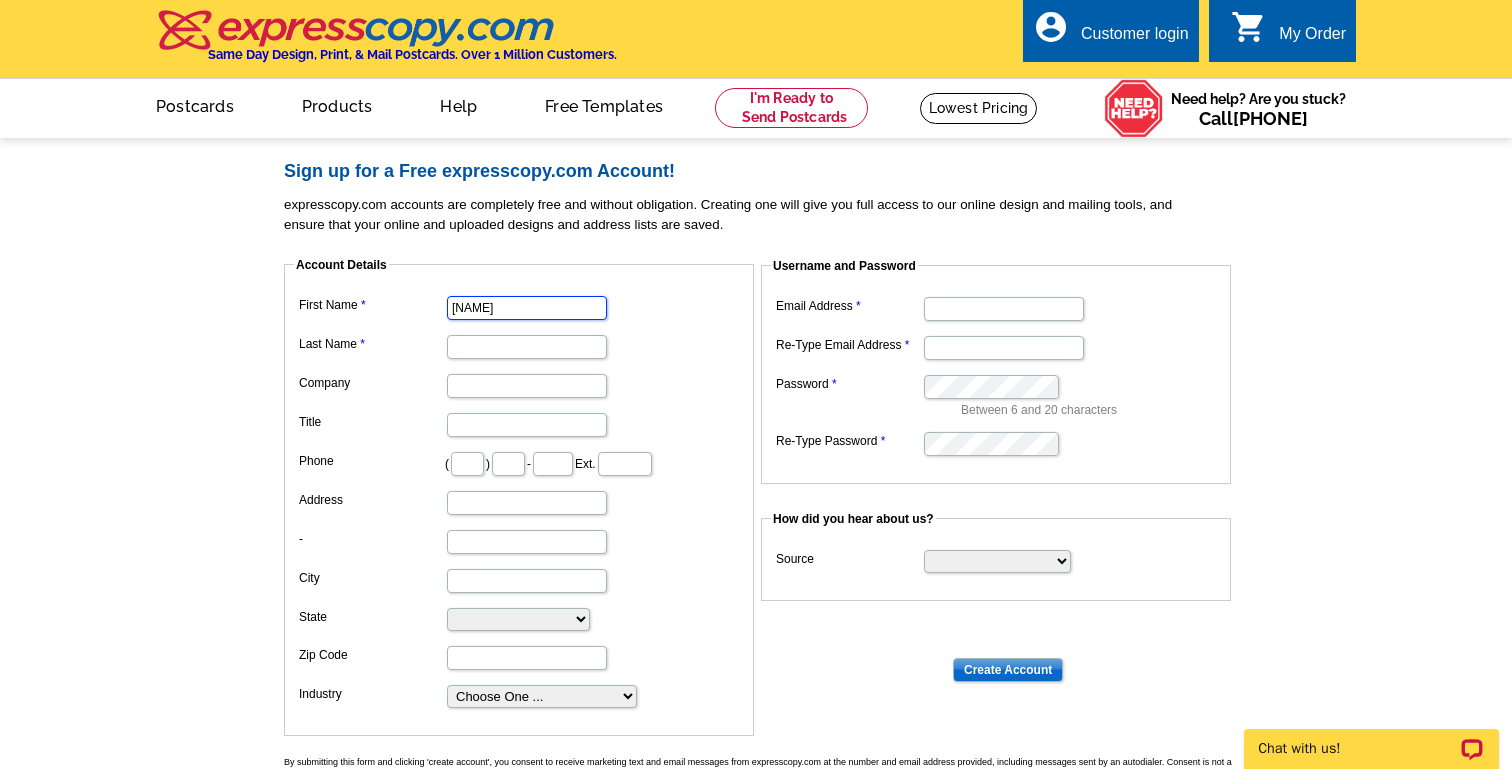 type on "[LAST]" 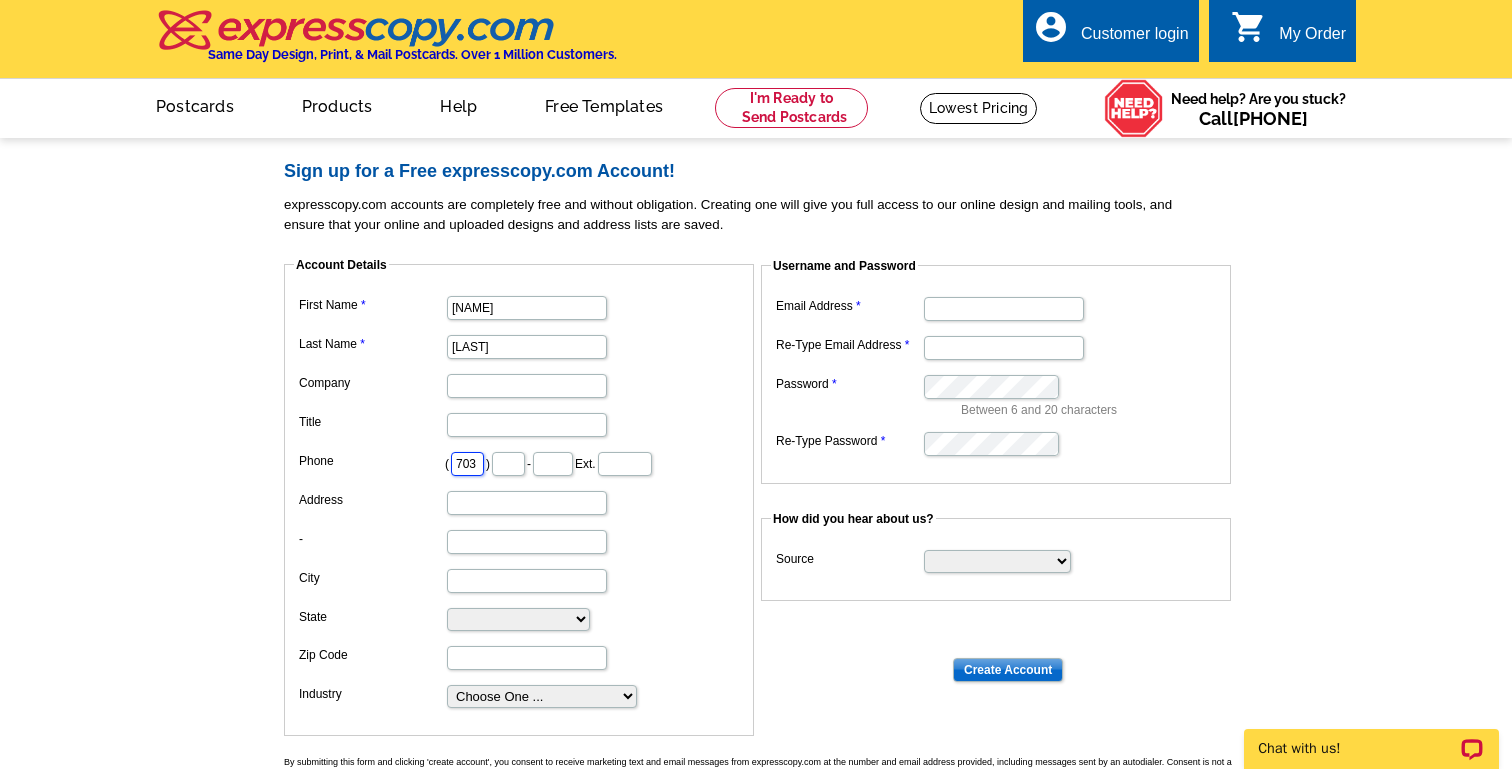 type on "477" 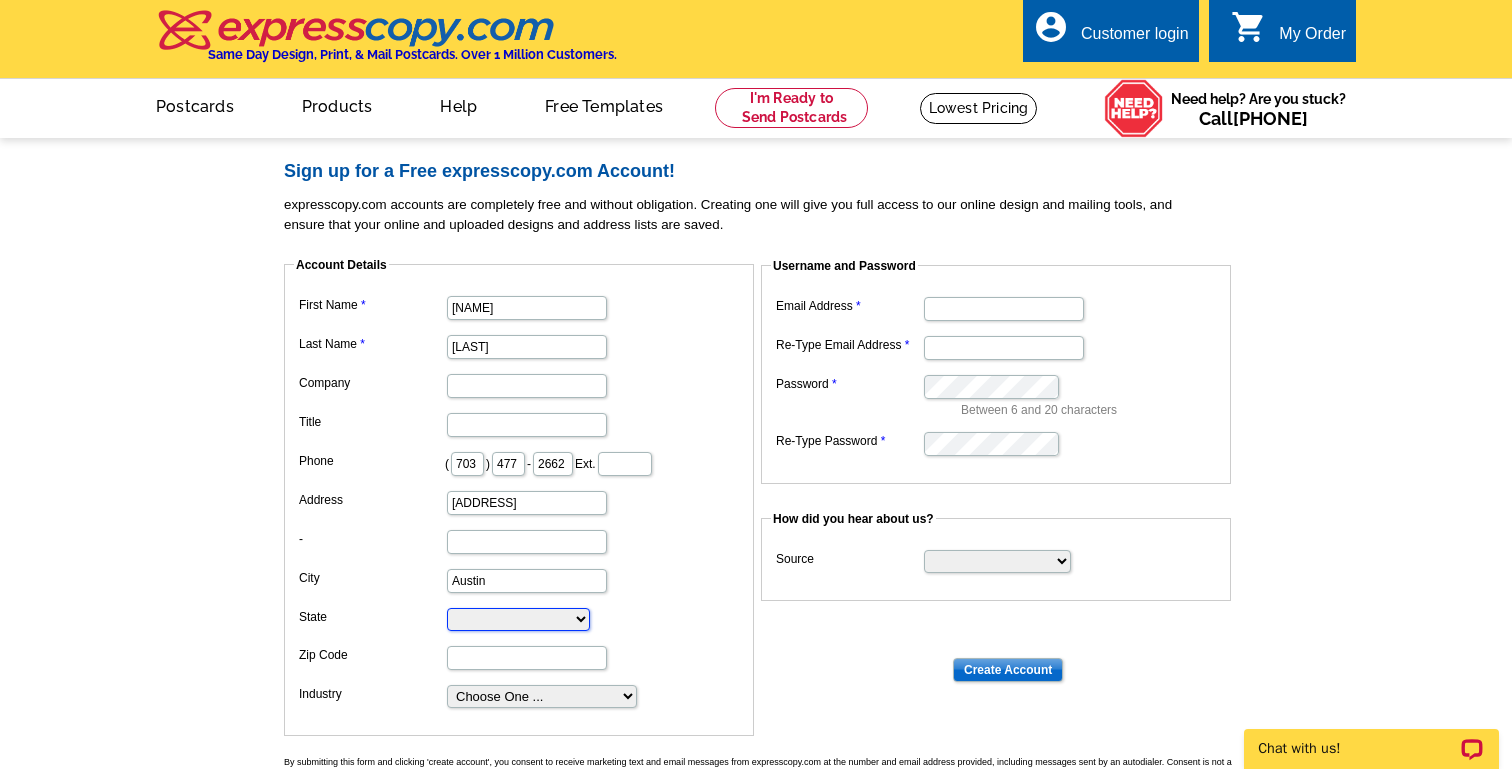select on "TX" 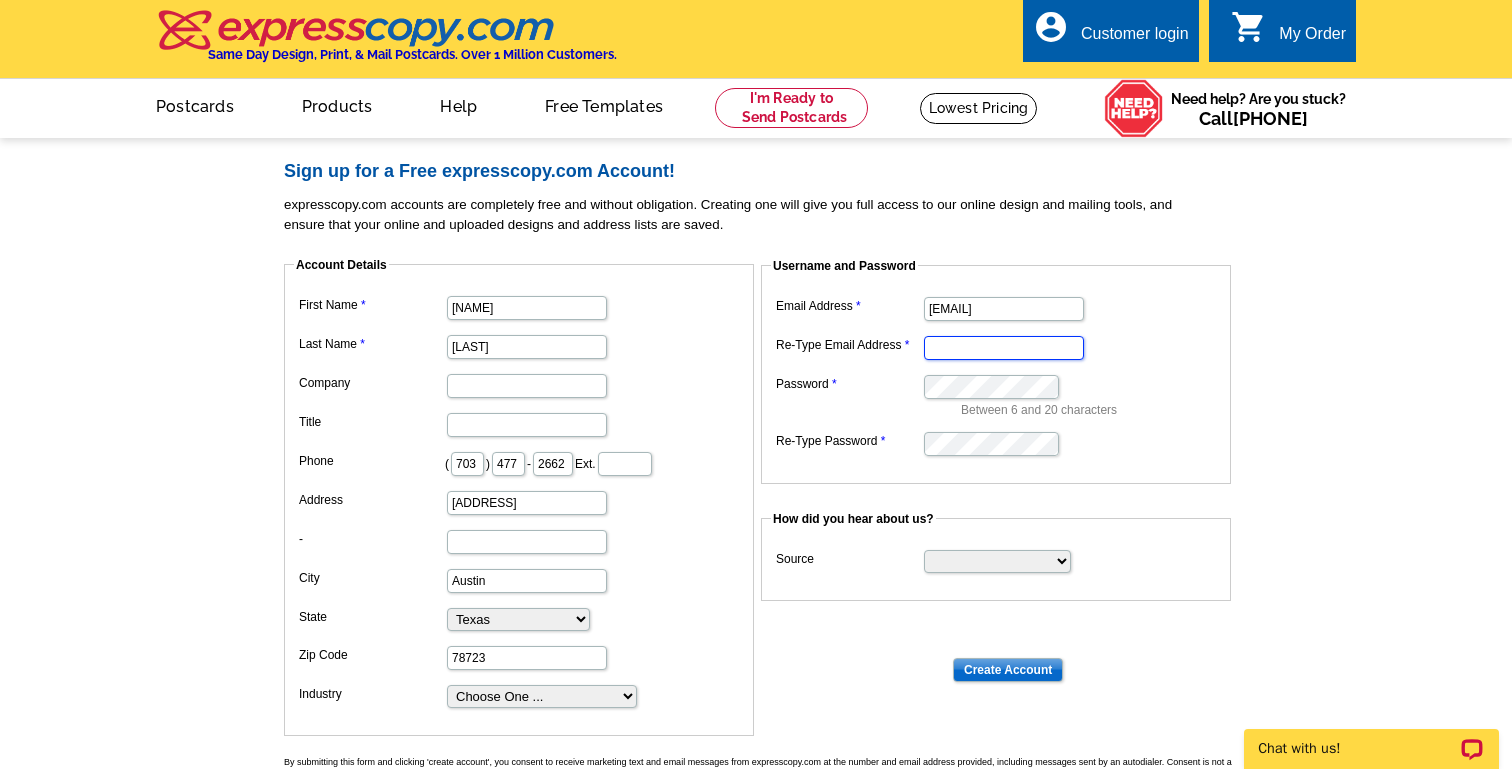 type on "[EMAIL]" 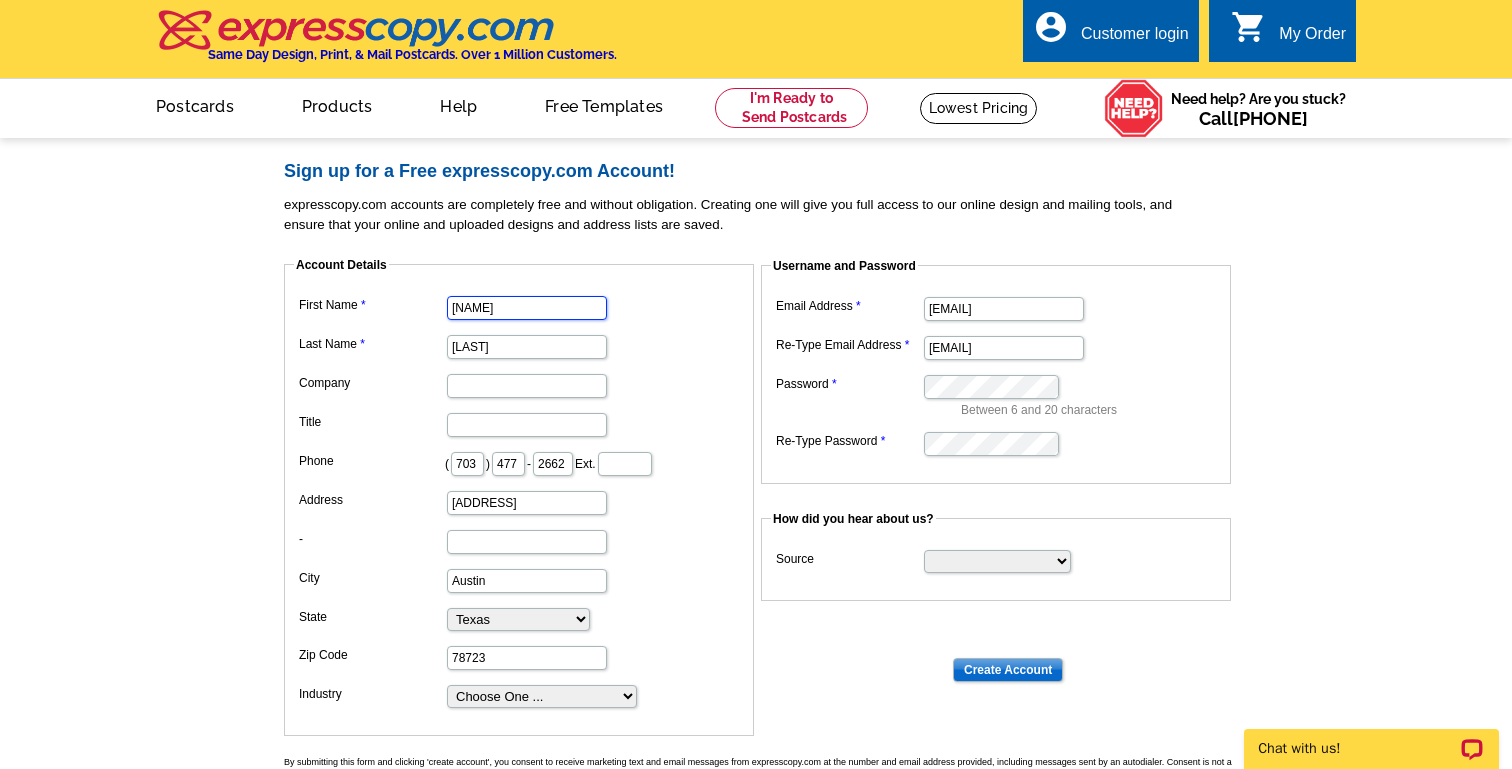 scroll, scrollTop: 0, scrollLeft: 0, axis: both 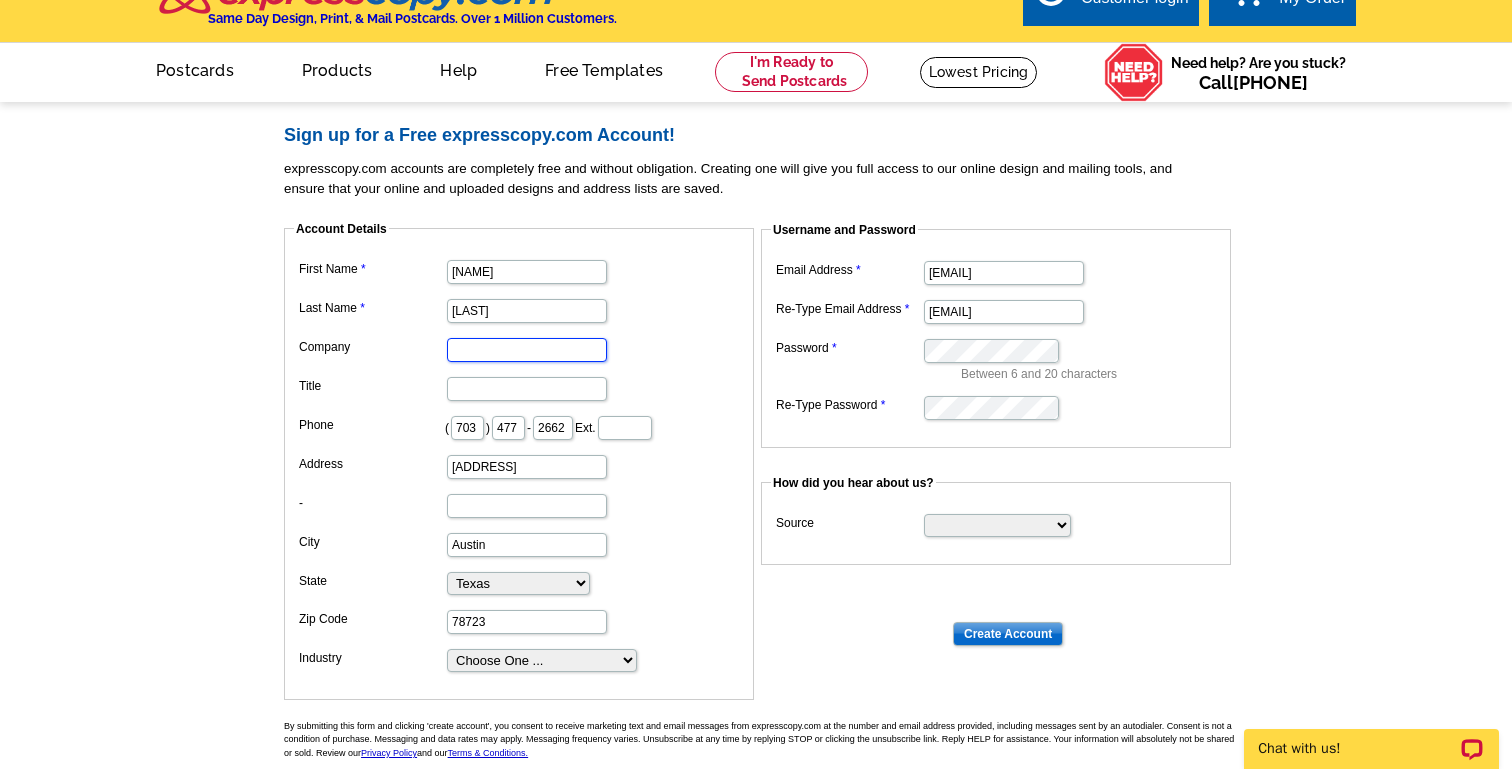 click on "Company" at bounding box center [527, 350] 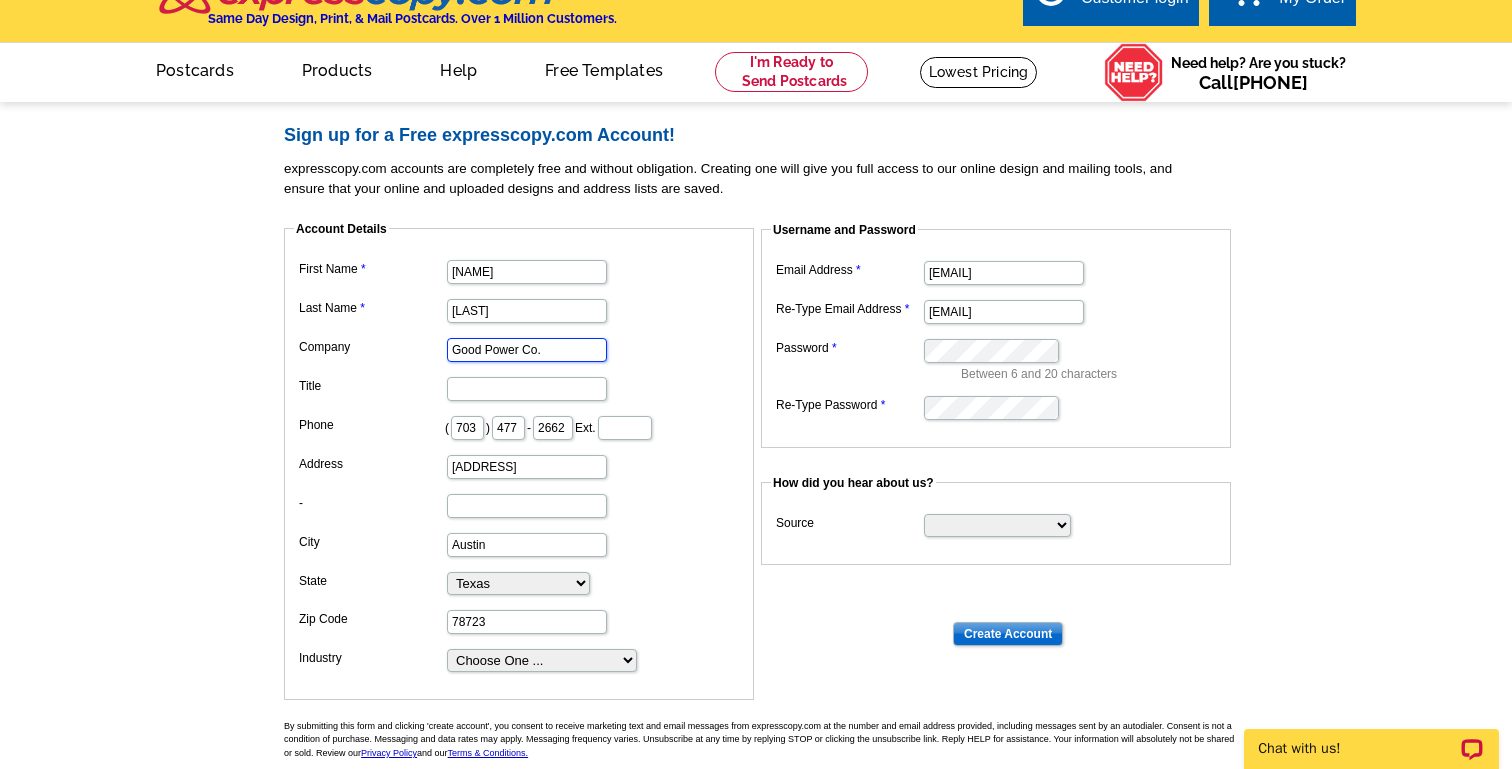 type on "Good Power Co." 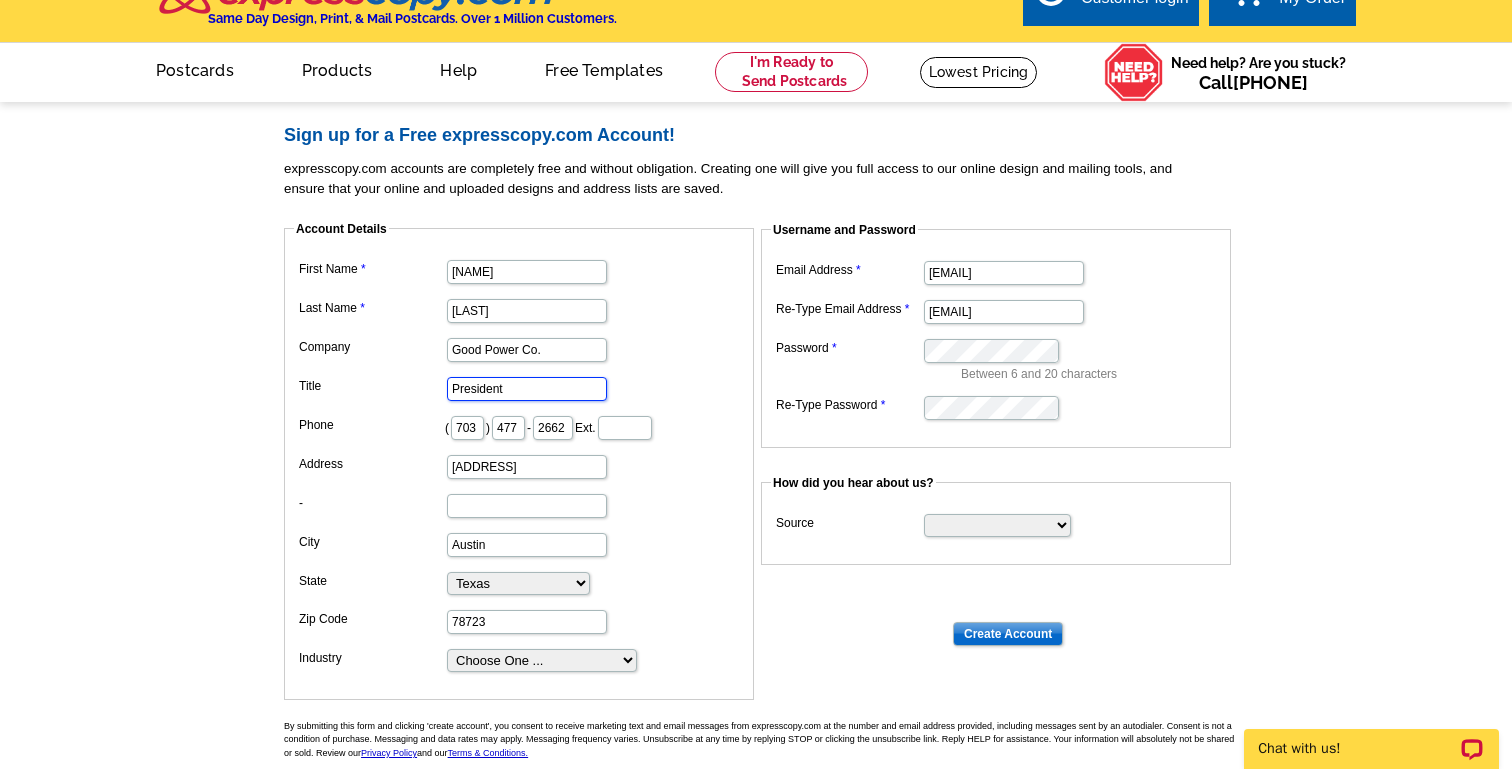 type on "President" 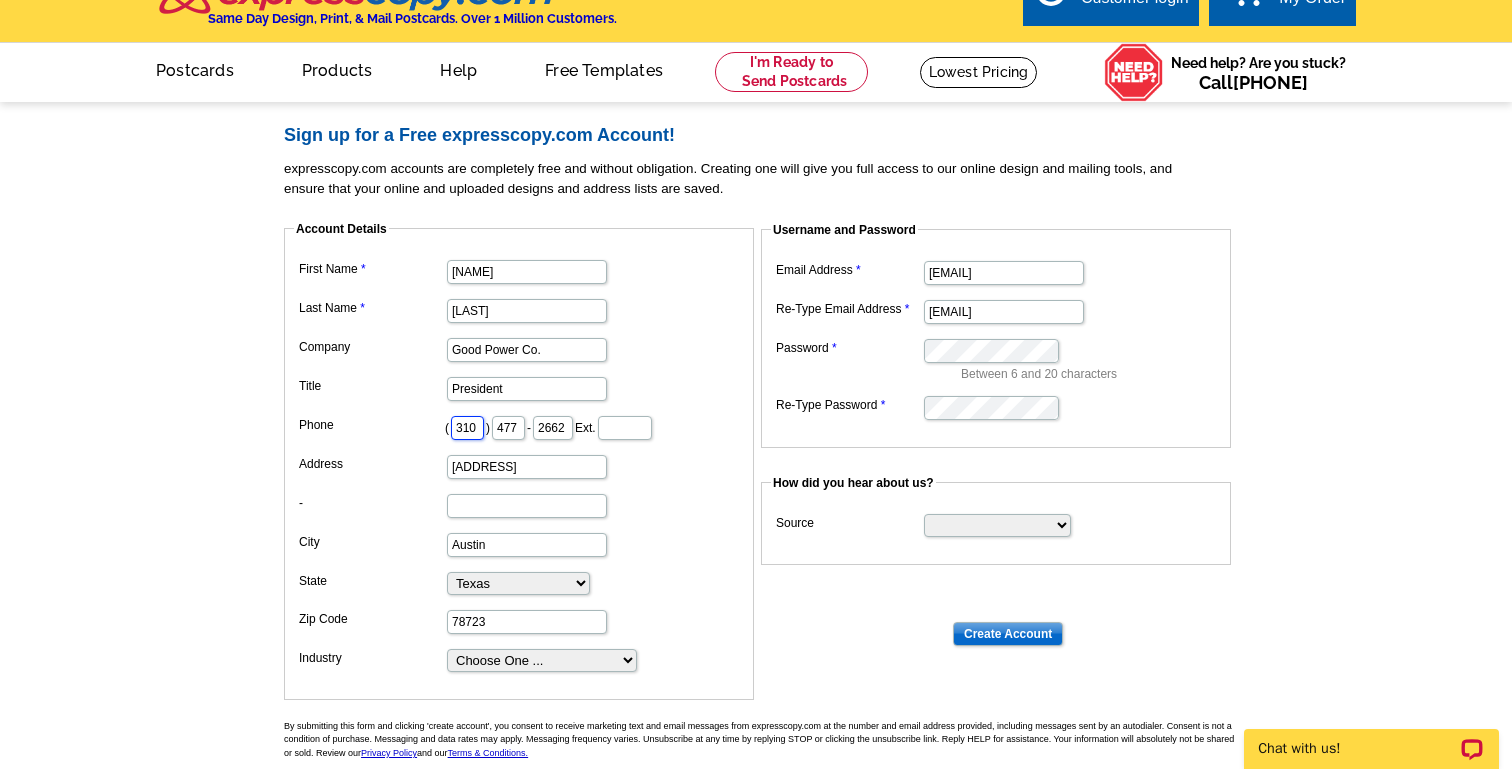 scroll, scrollTop: 0, scrollLeft: 3, axis: horizontal 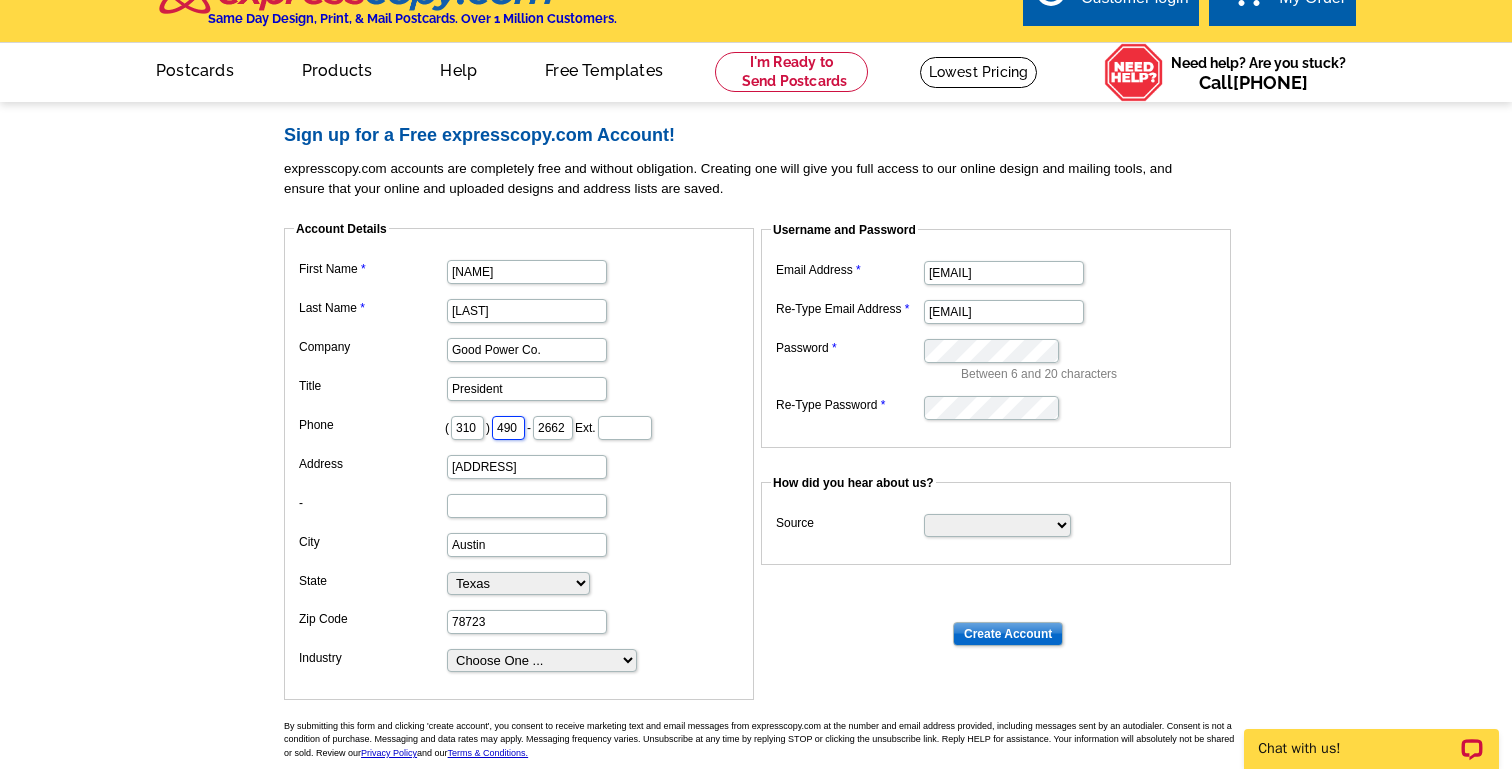 type on "490" 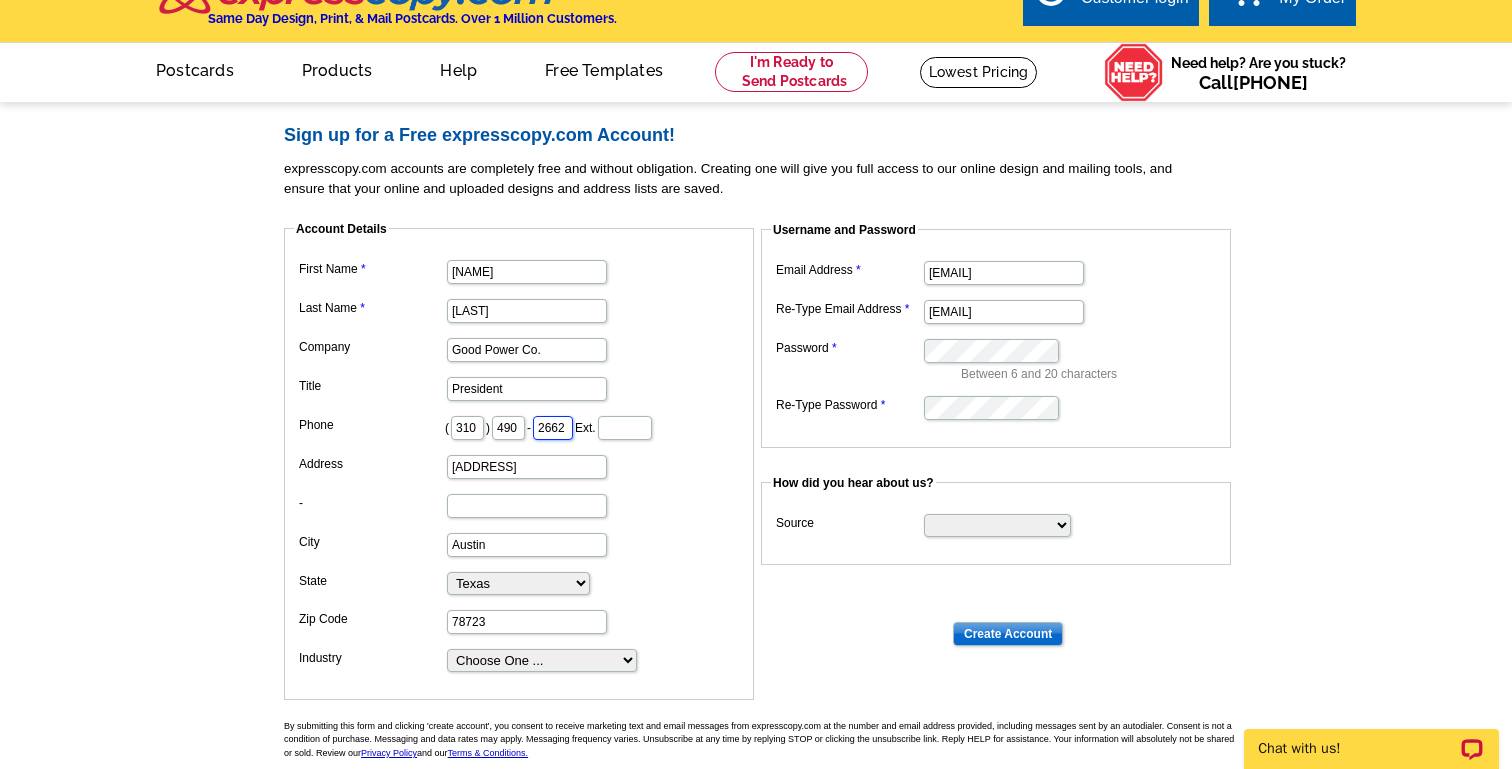 scroll, scrollTop: 0, scrollLeft: 0, axis: both 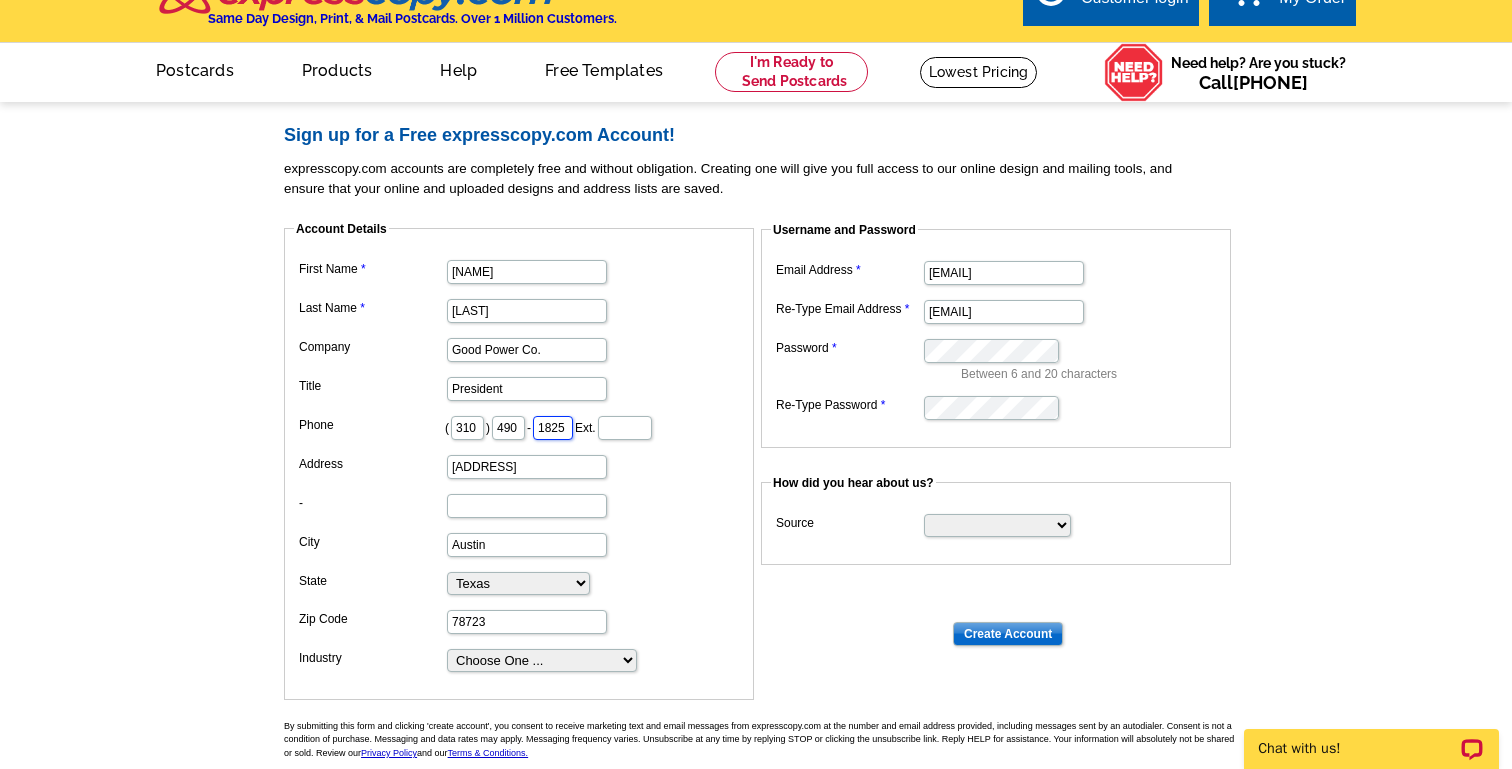 type on "1825" 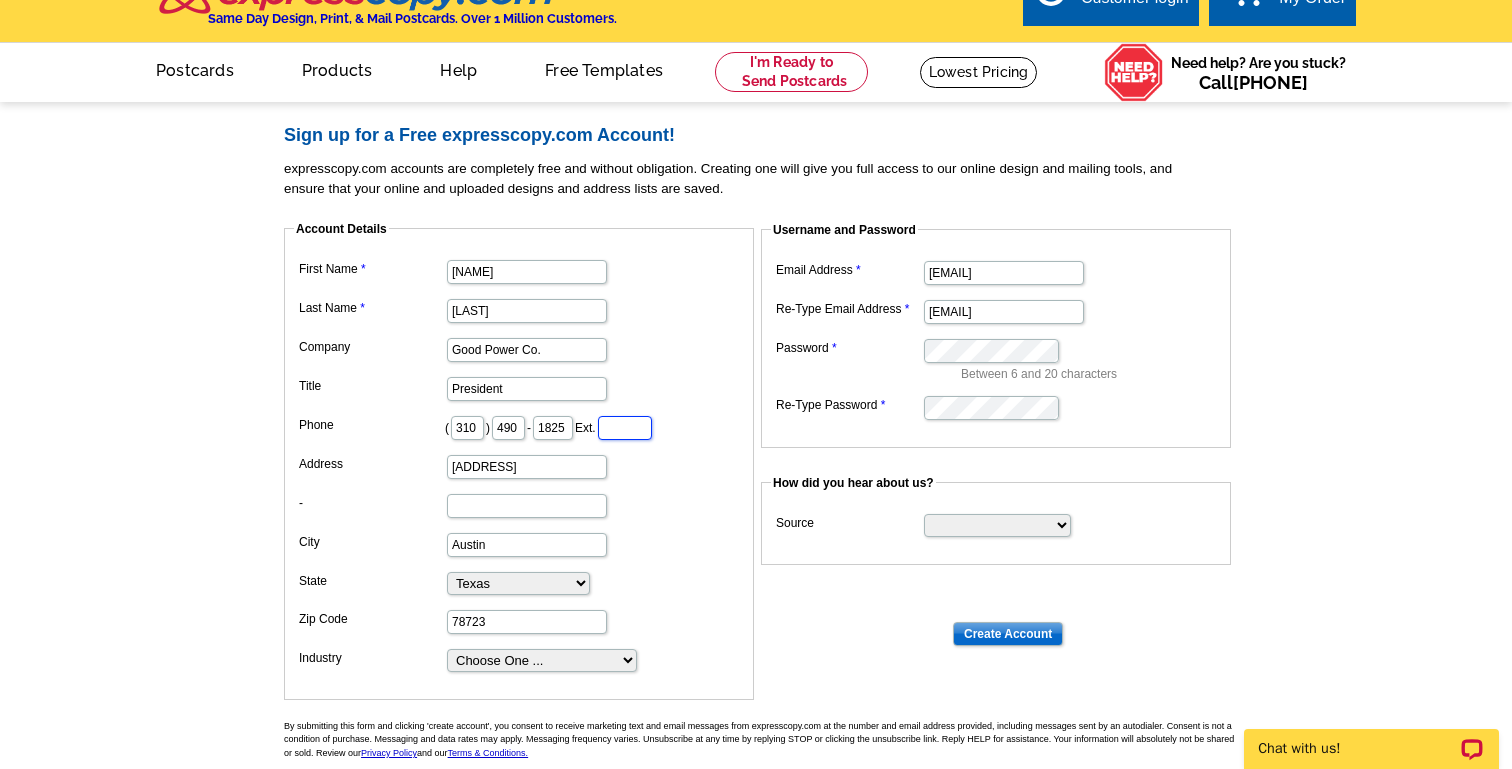 scroll, scrollTop: 0, scrollLeft: 0, axis: both 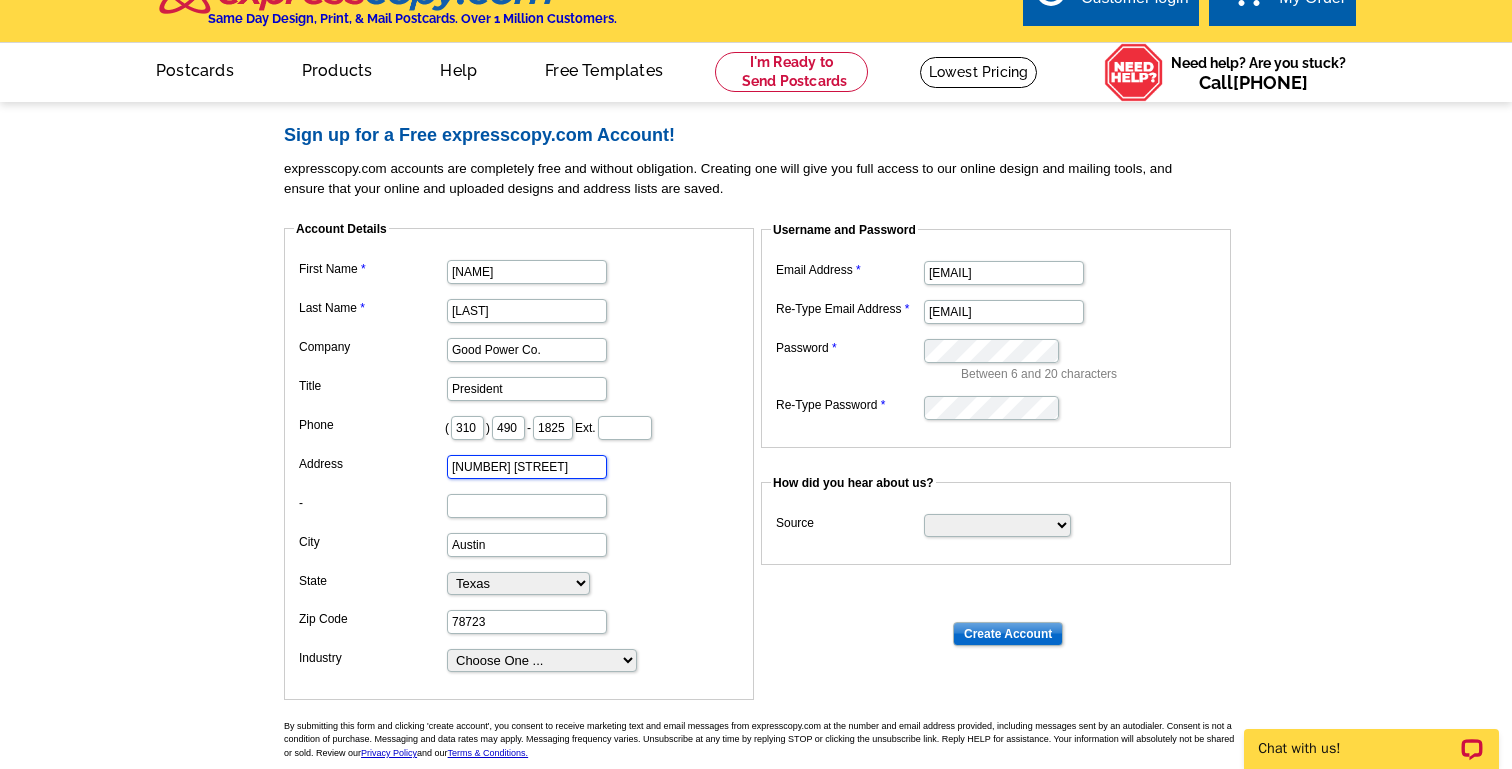 type on "[NUMBER] [STREET]" 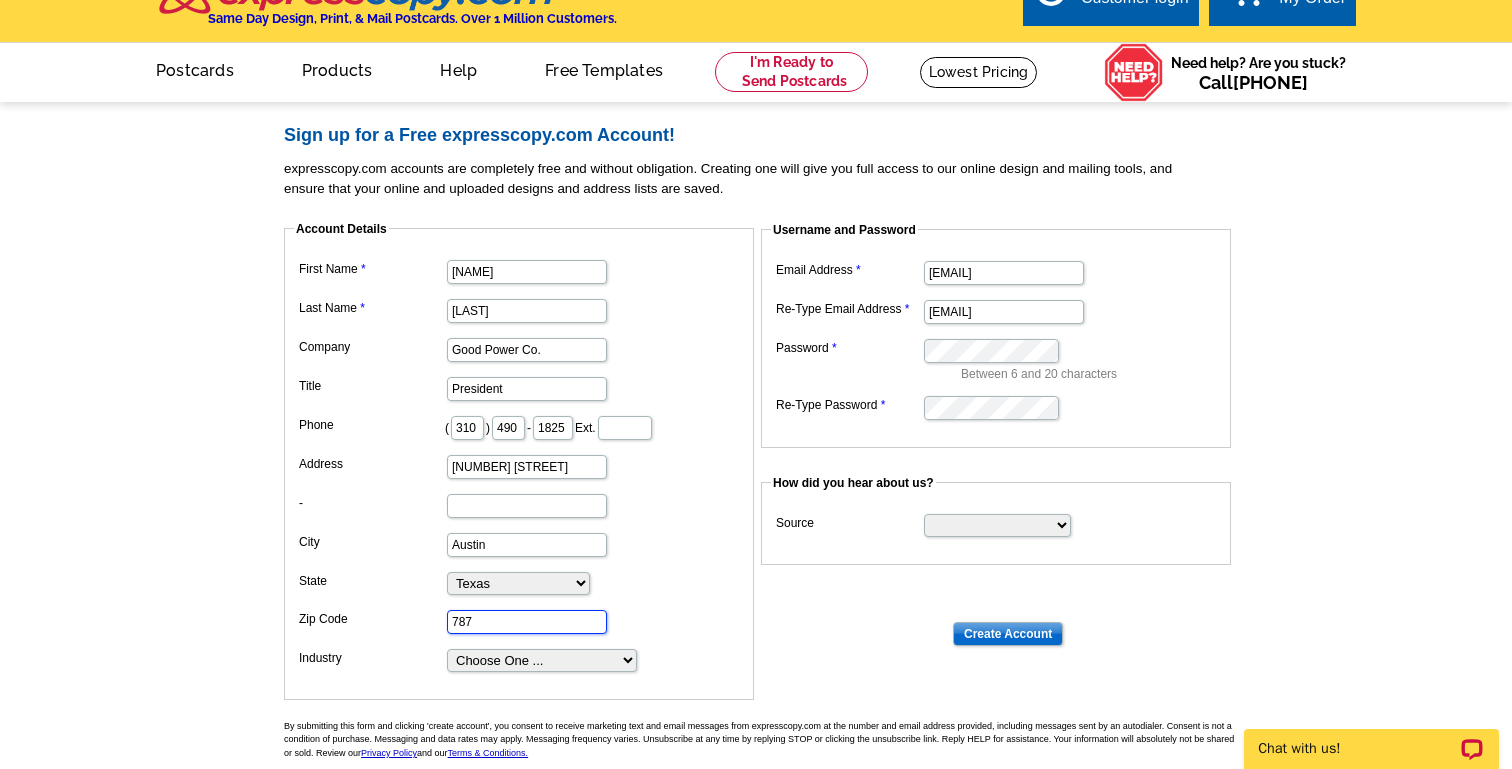 type on "787" 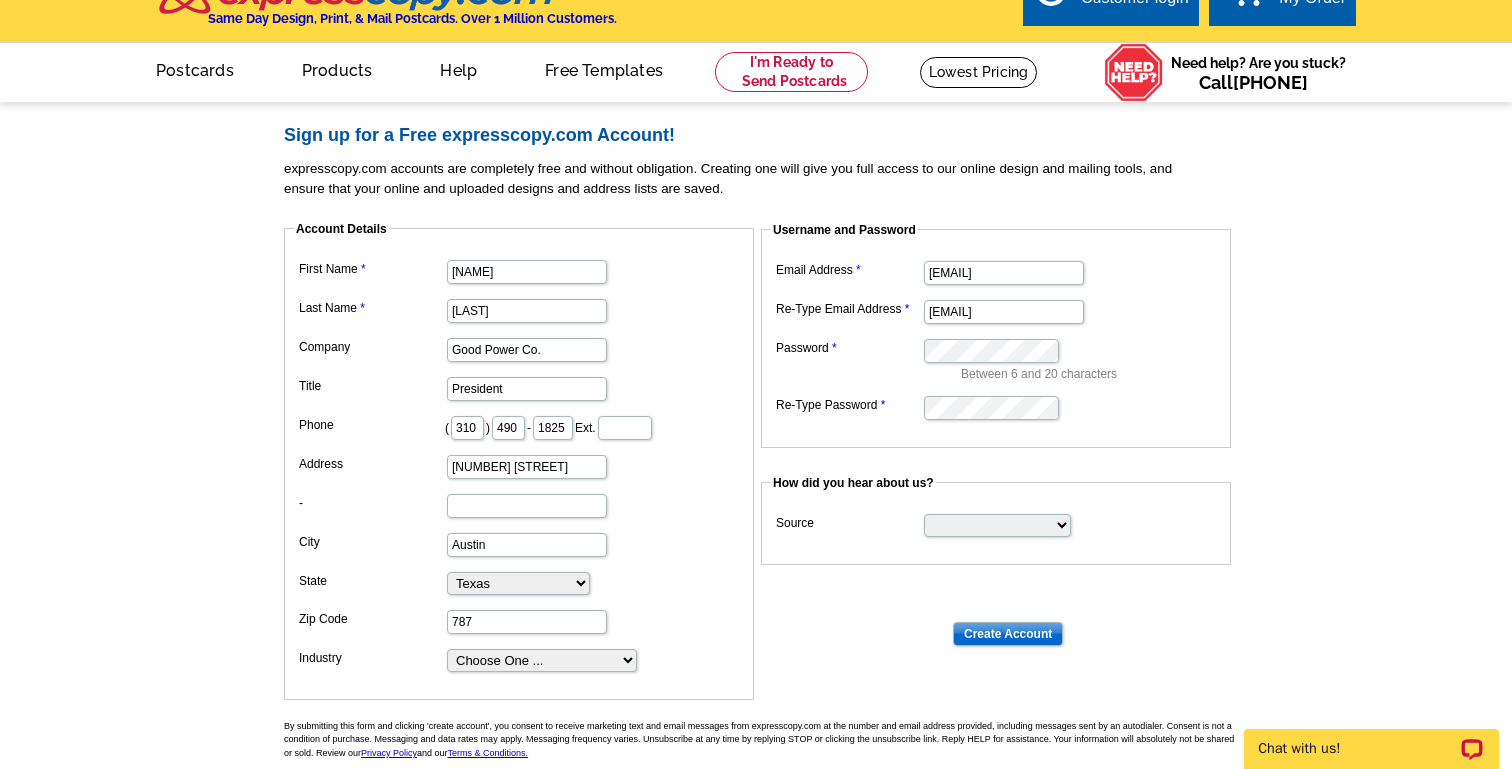 click on "Email Address
[EMAIL]
Re-Type Email Address
[EMAIL]
Password
Between 6 and 20 characters
Re-Type Password" at bounding box center (996, 339) 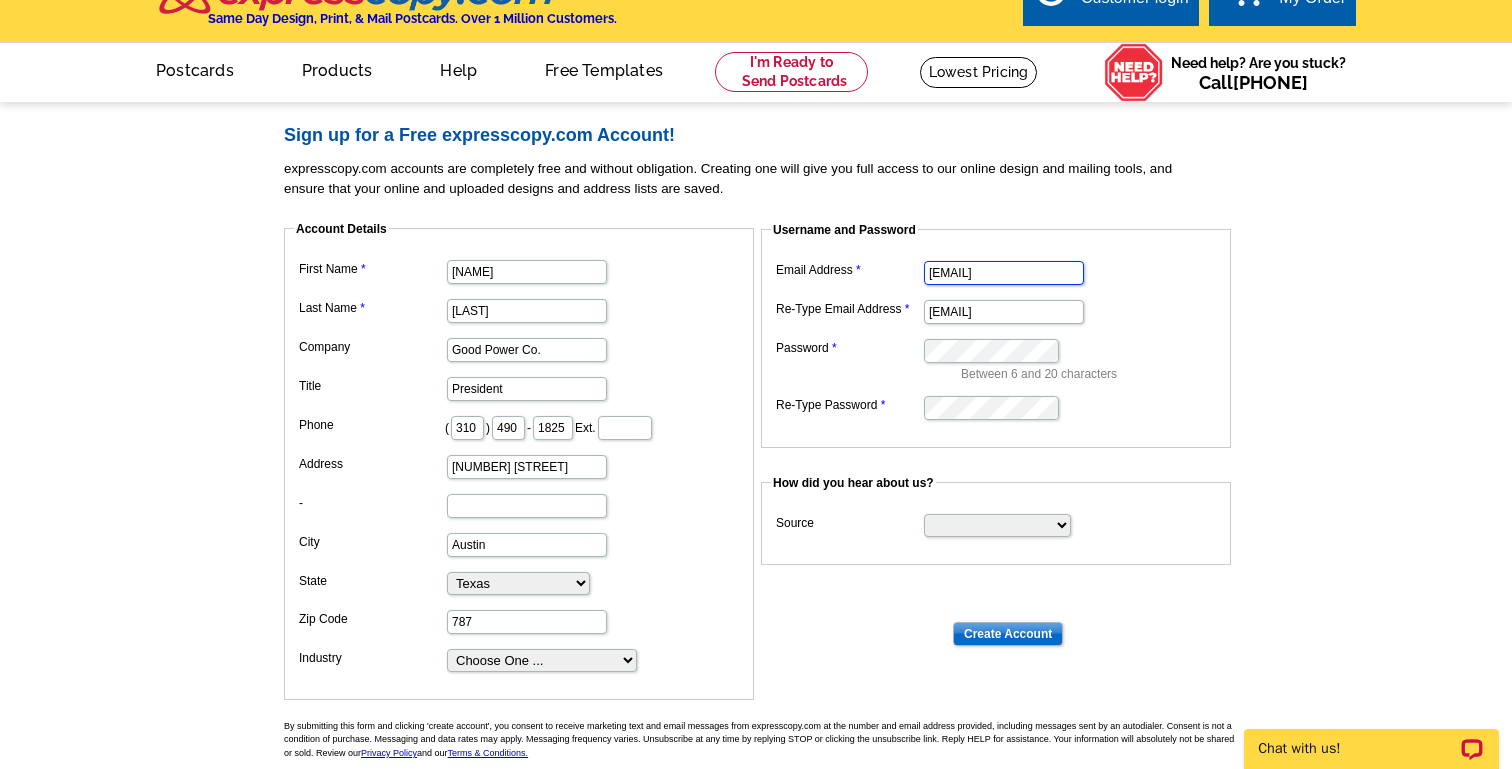 drag, startPoint x: 1050, startPoint y: 276, endPoint x: 725, endPoint y: 271, distance: 325.03845 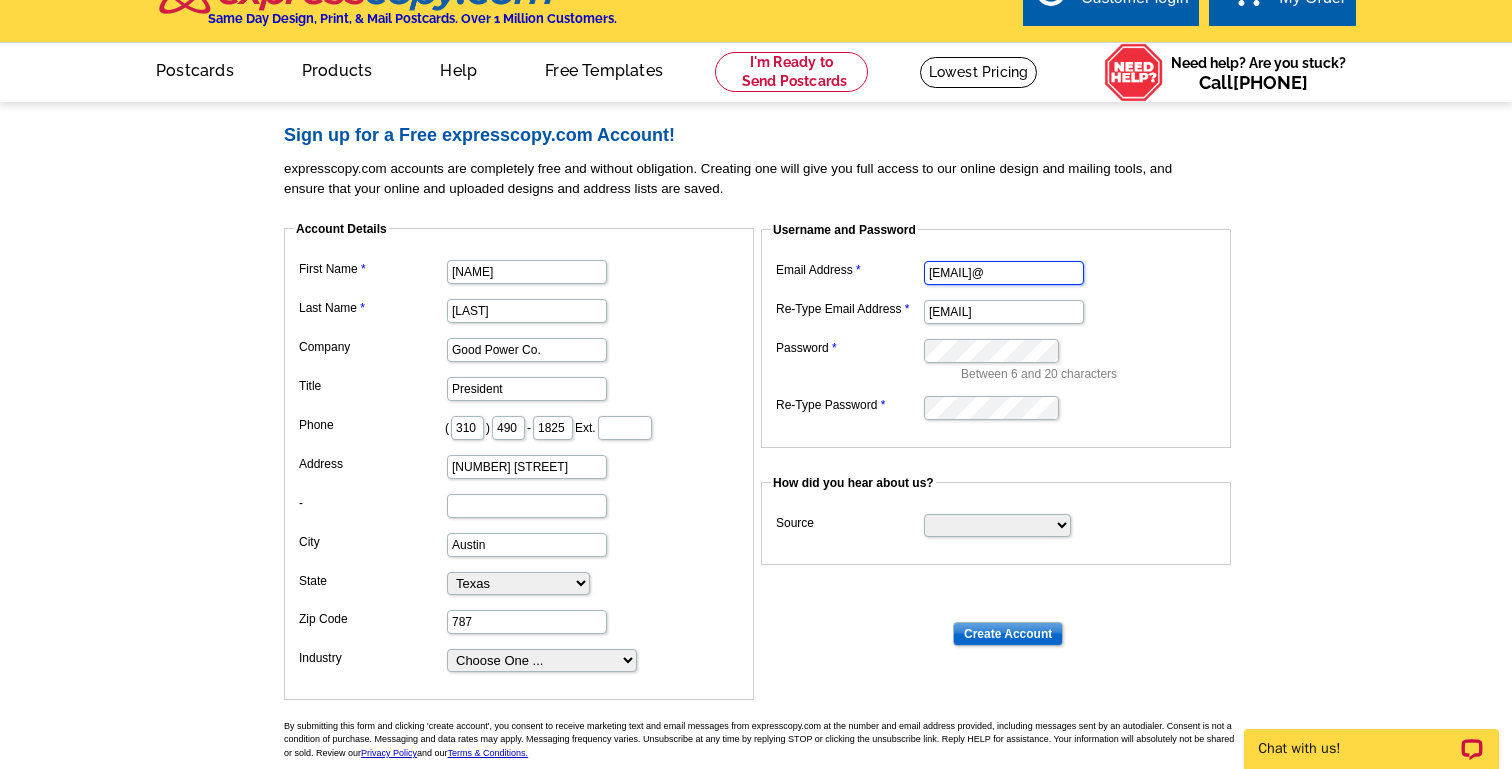 type on "[EMAIL]@[DOMAIN]" 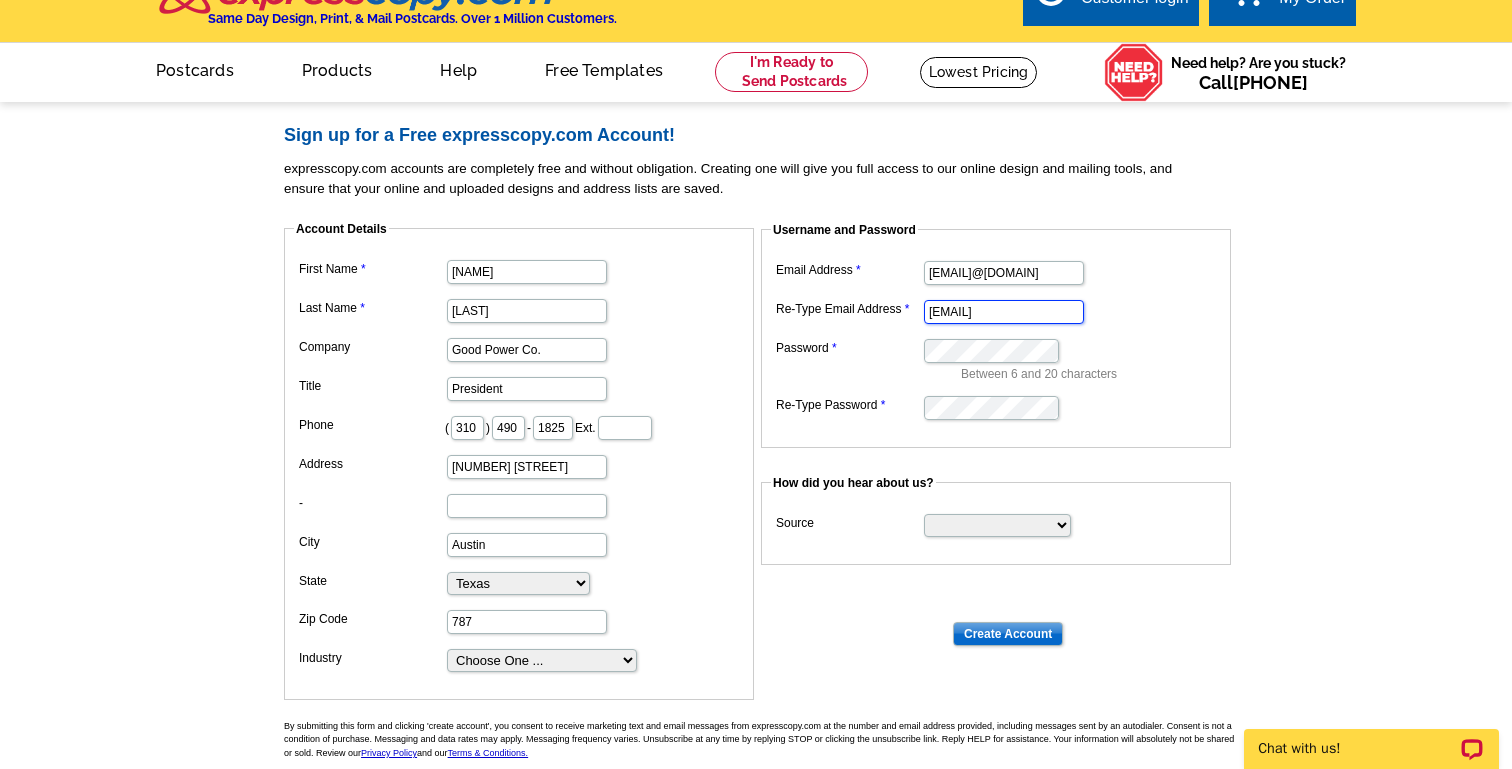 click on "[EMAIL]" at bounding box center [1004, 312] 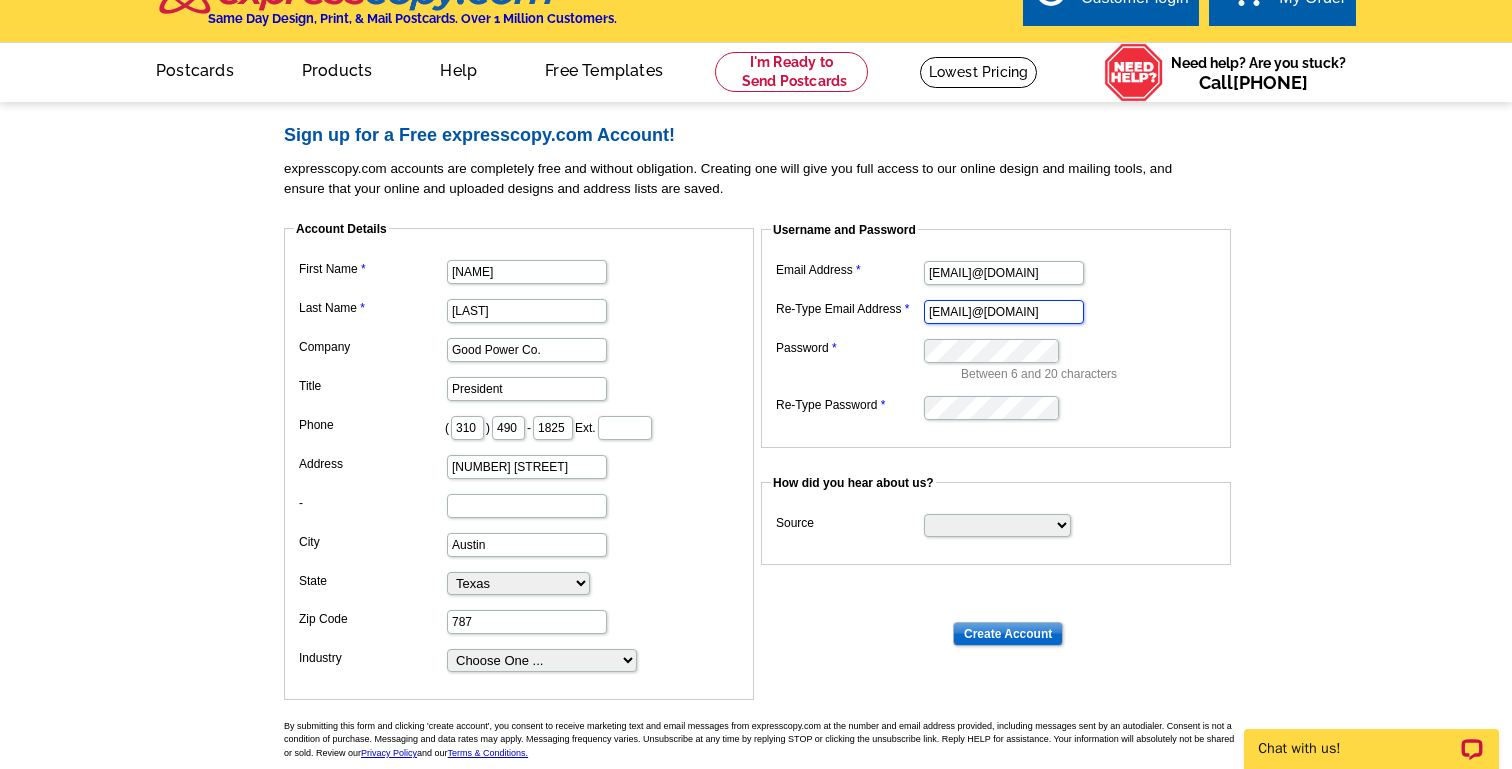scroll, scrollTop: 0, scrollLeft: 17, axis: horizontal 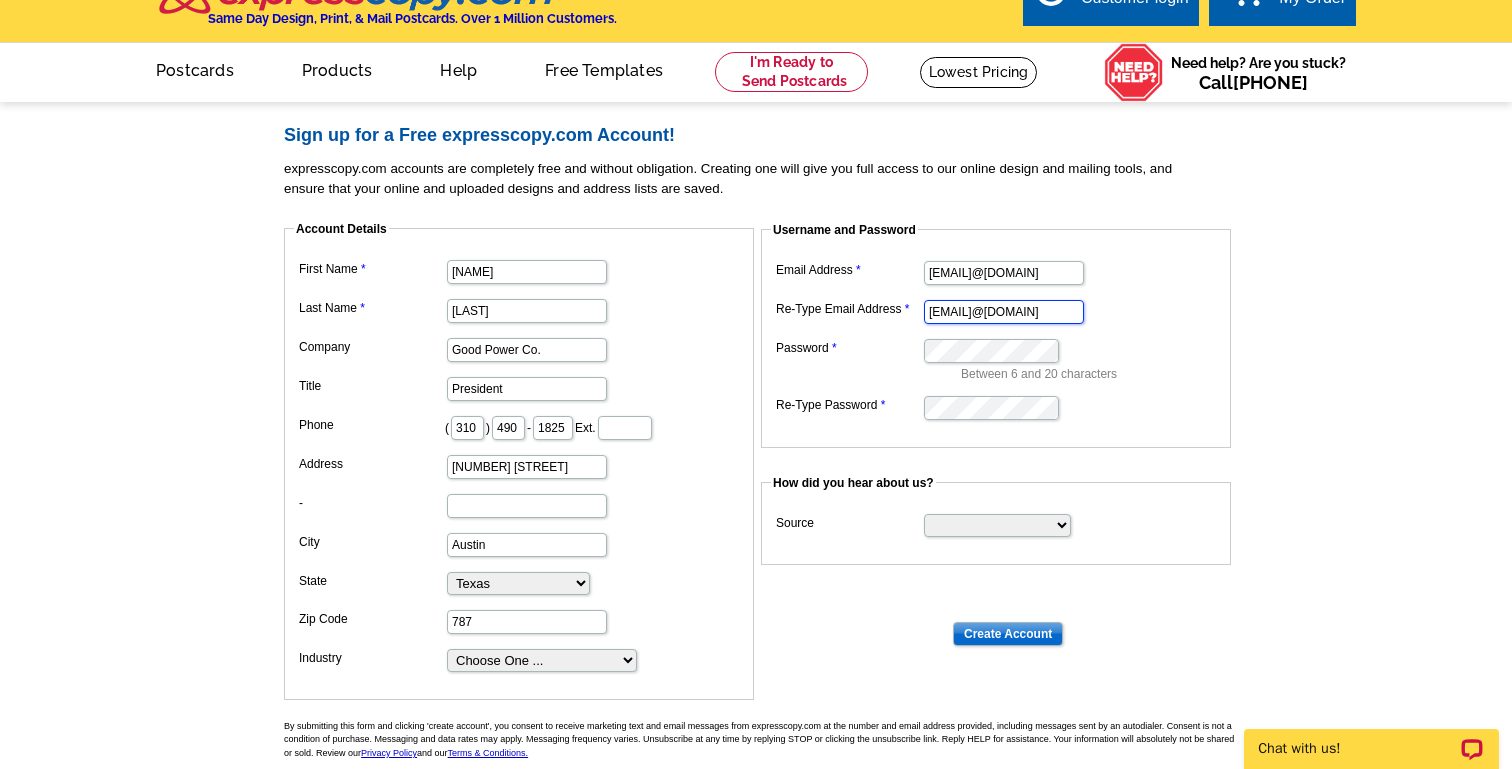 type on "[EMAIL]@[DOMAIN]" 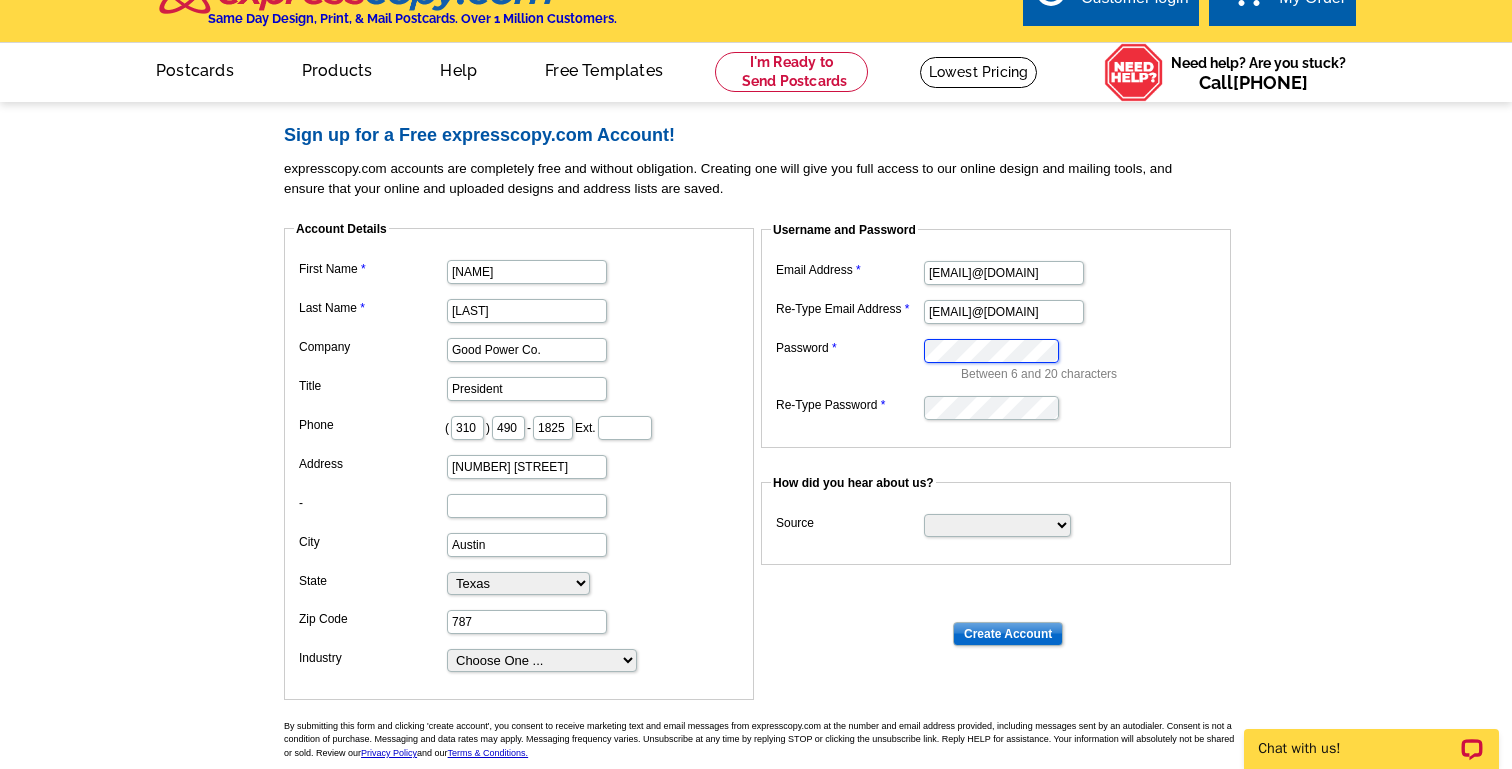 scroll, scrollTop: 0, scrollLeft: 0, axis: both 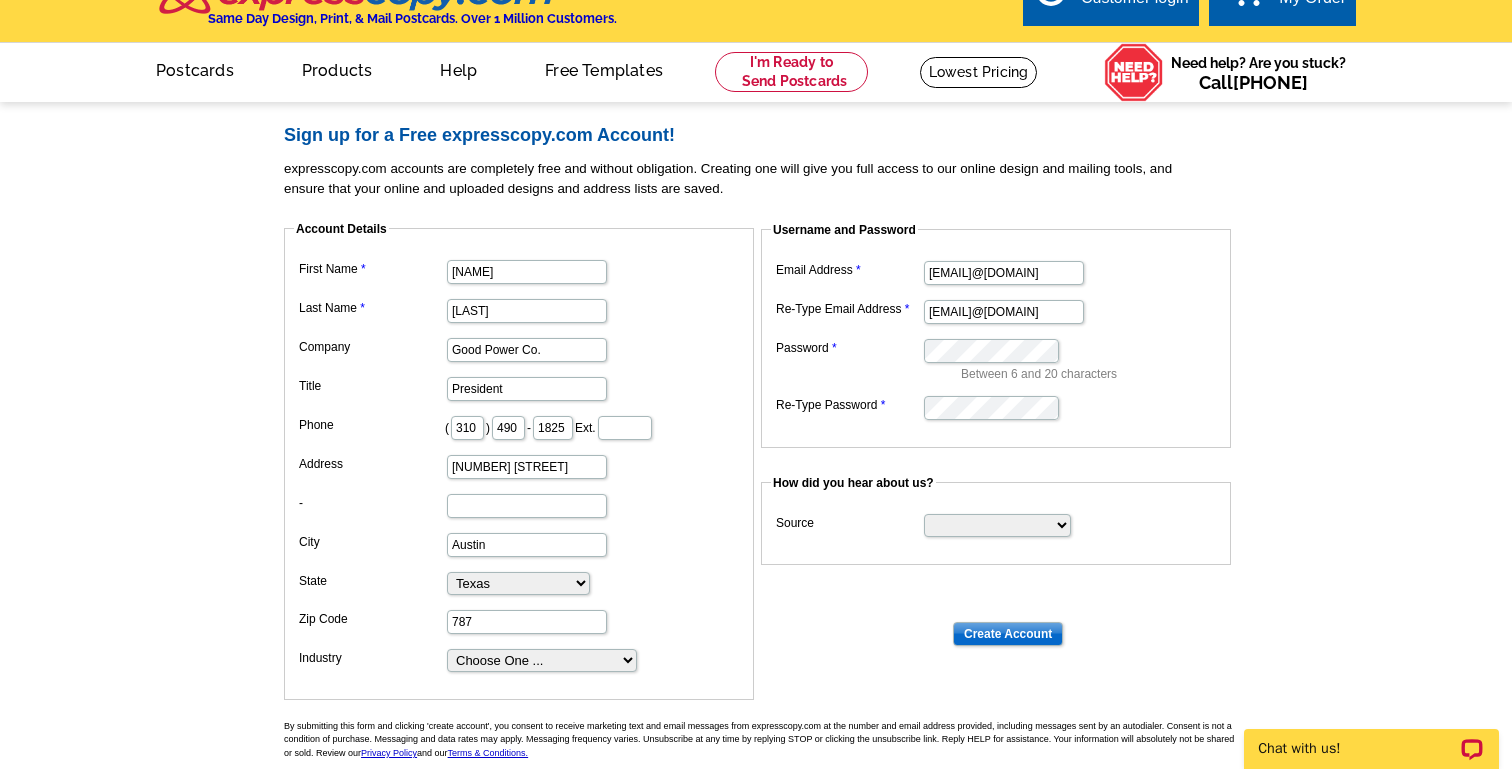 click on "[EMAIL]@[DOMAIN]" at bounding box center (996, 271) 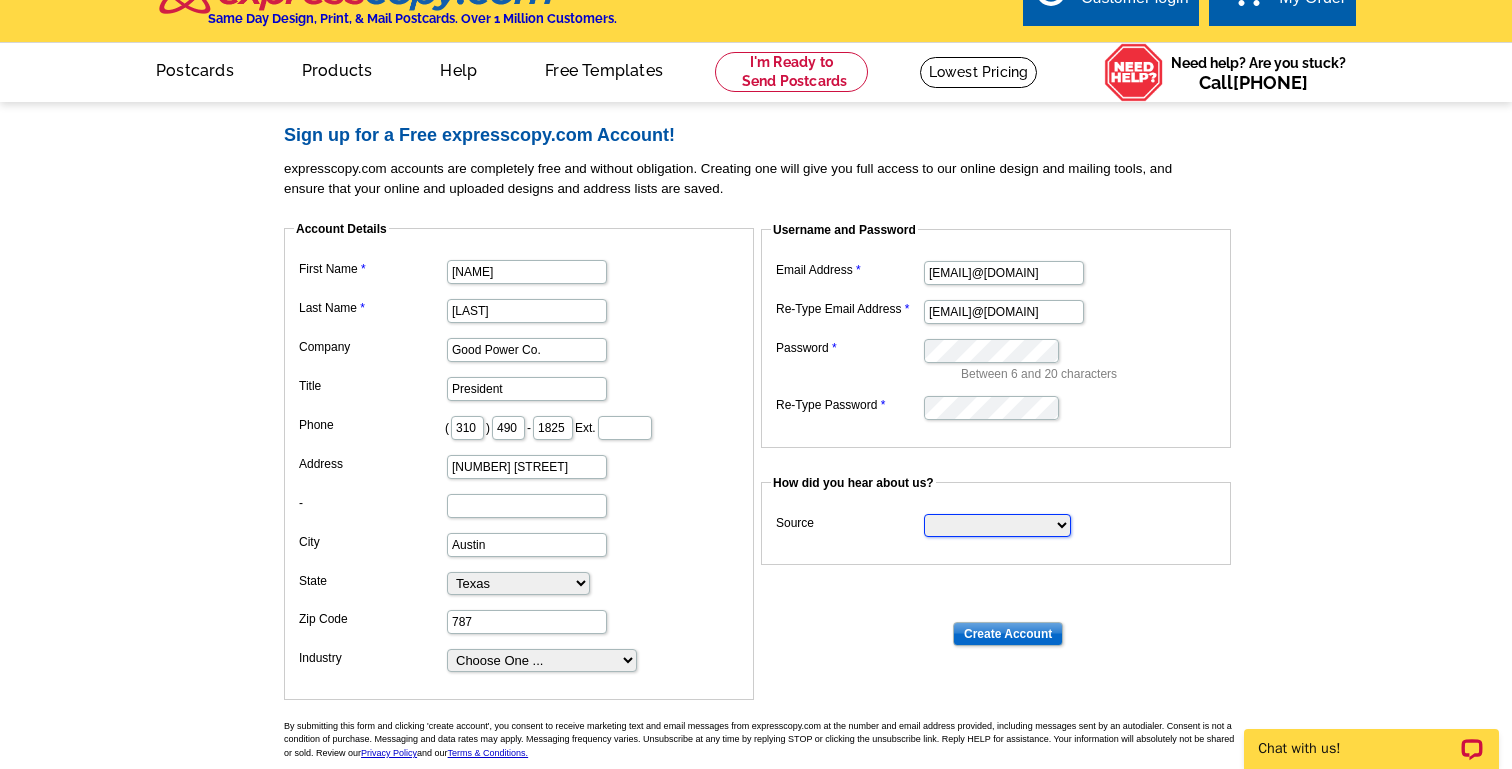 click on "Search Engine
Television Ad
Direct Mail Postcard
Email
Referred by a friend
Other" at bounding box center [997, 525] 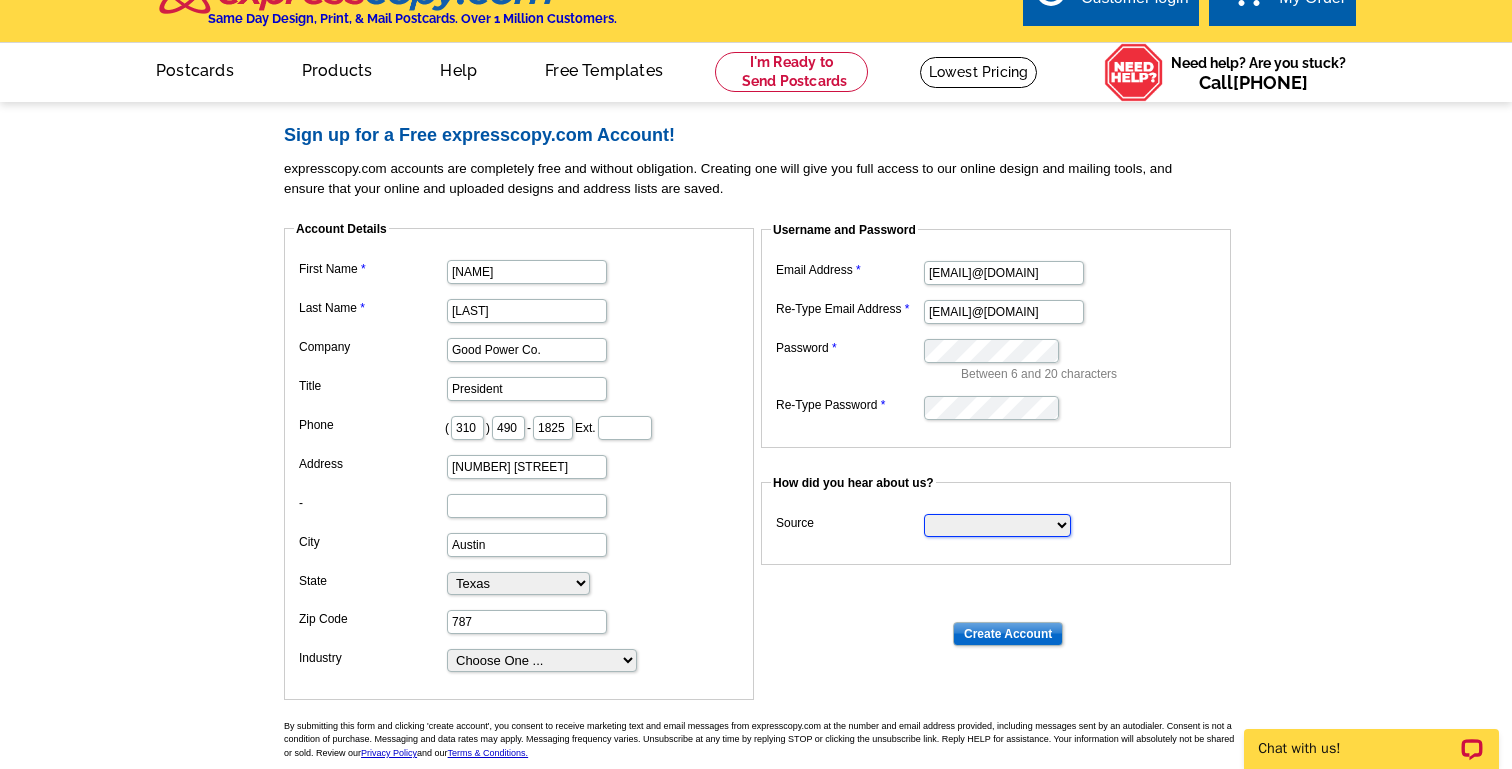 select on "referral" 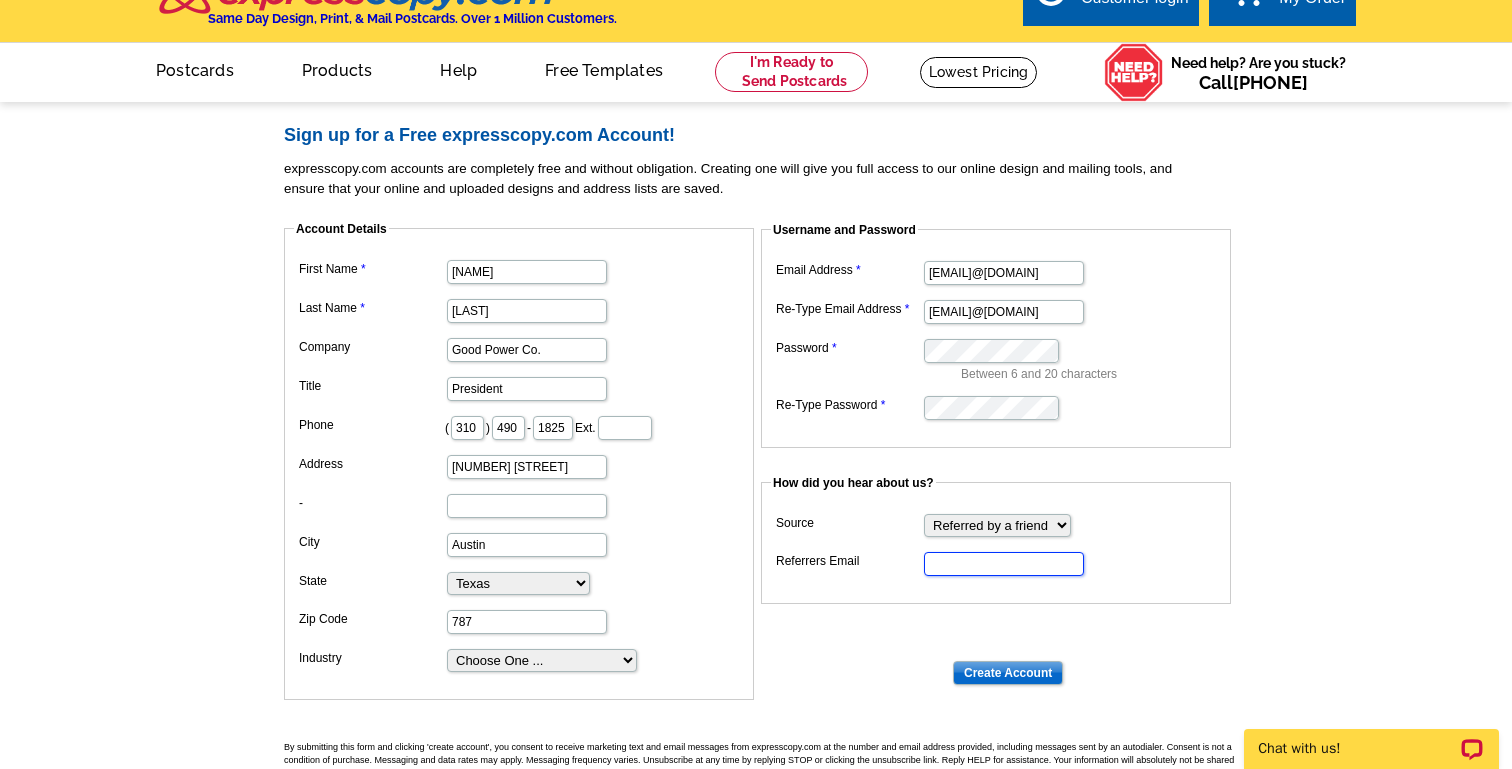 click on "Referrers Email" at bounding box center (1004, 564) 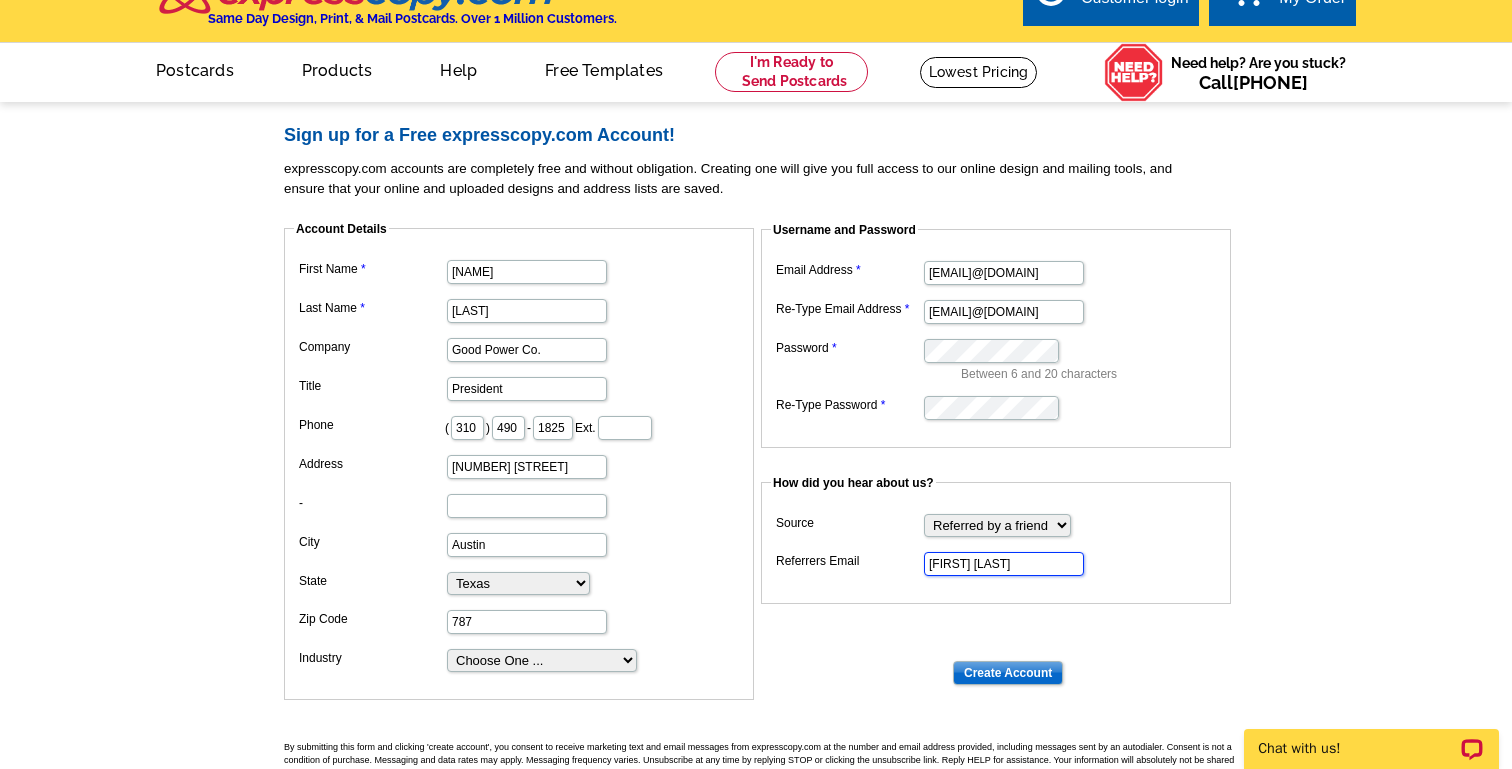 type on "[FIRST] [LAST]" 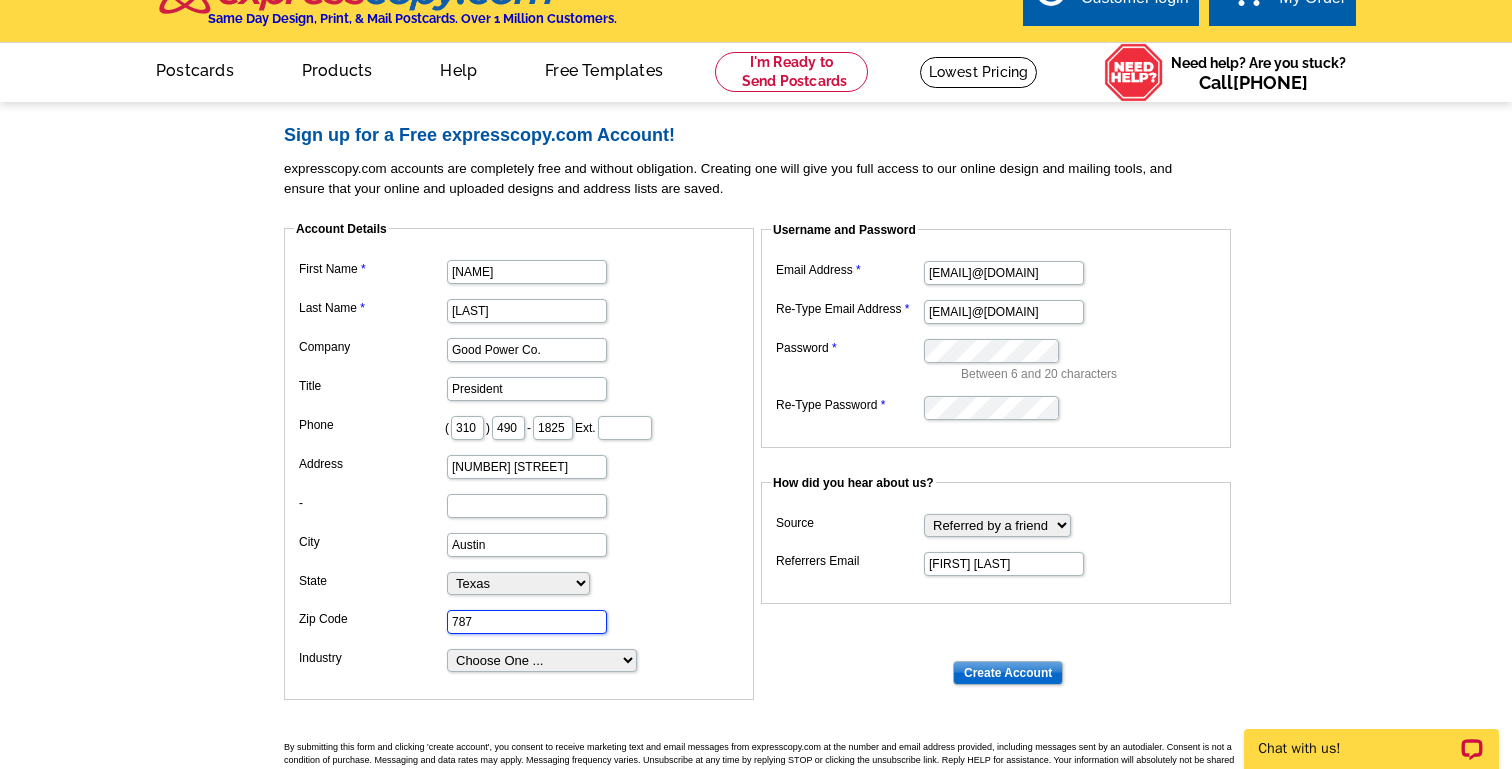 click on "787" at bounding box center [527, 622] 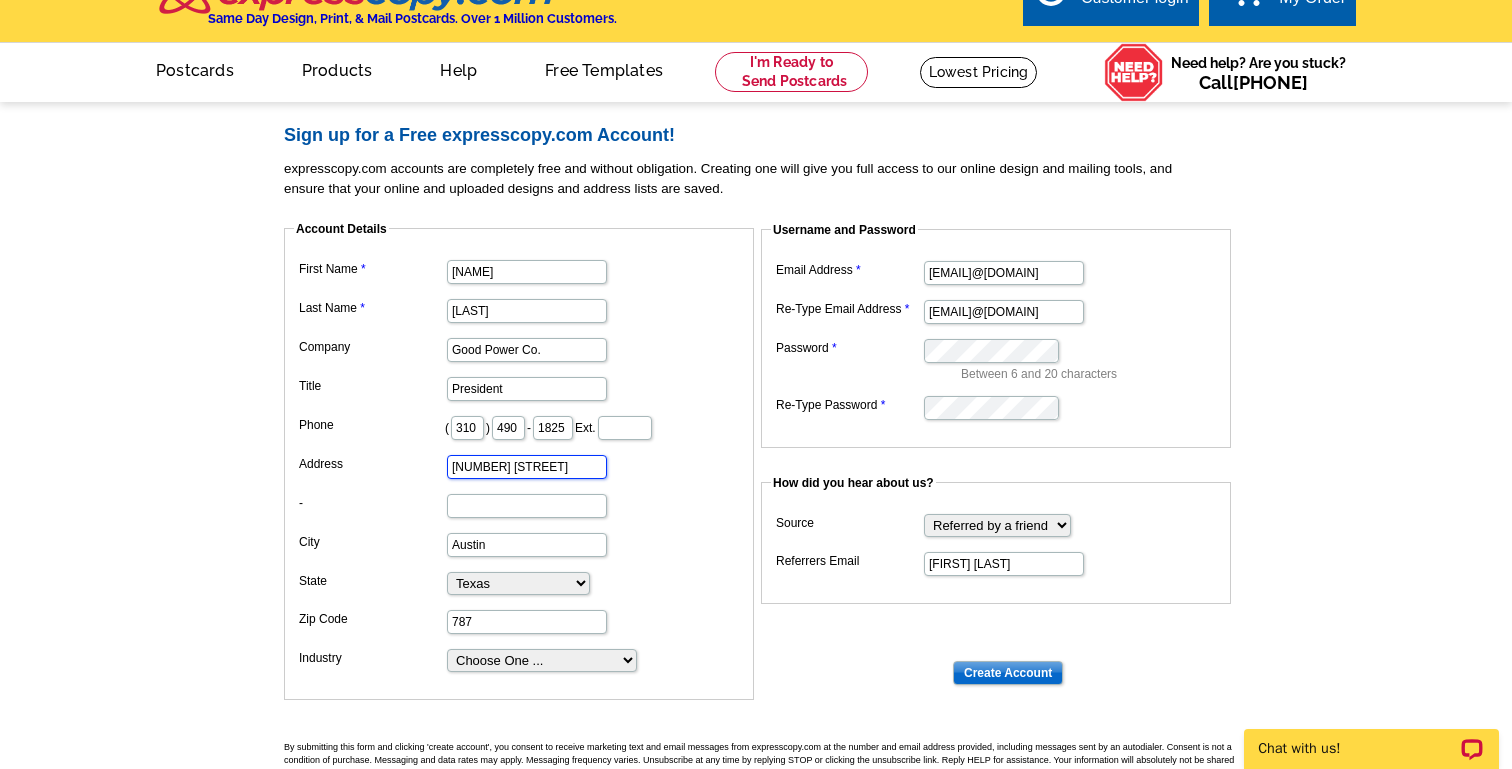 drag, startPoint x: 553, startPoint y: 469, endPoint x: 219, endPoint y: 429, distance: 336.3867 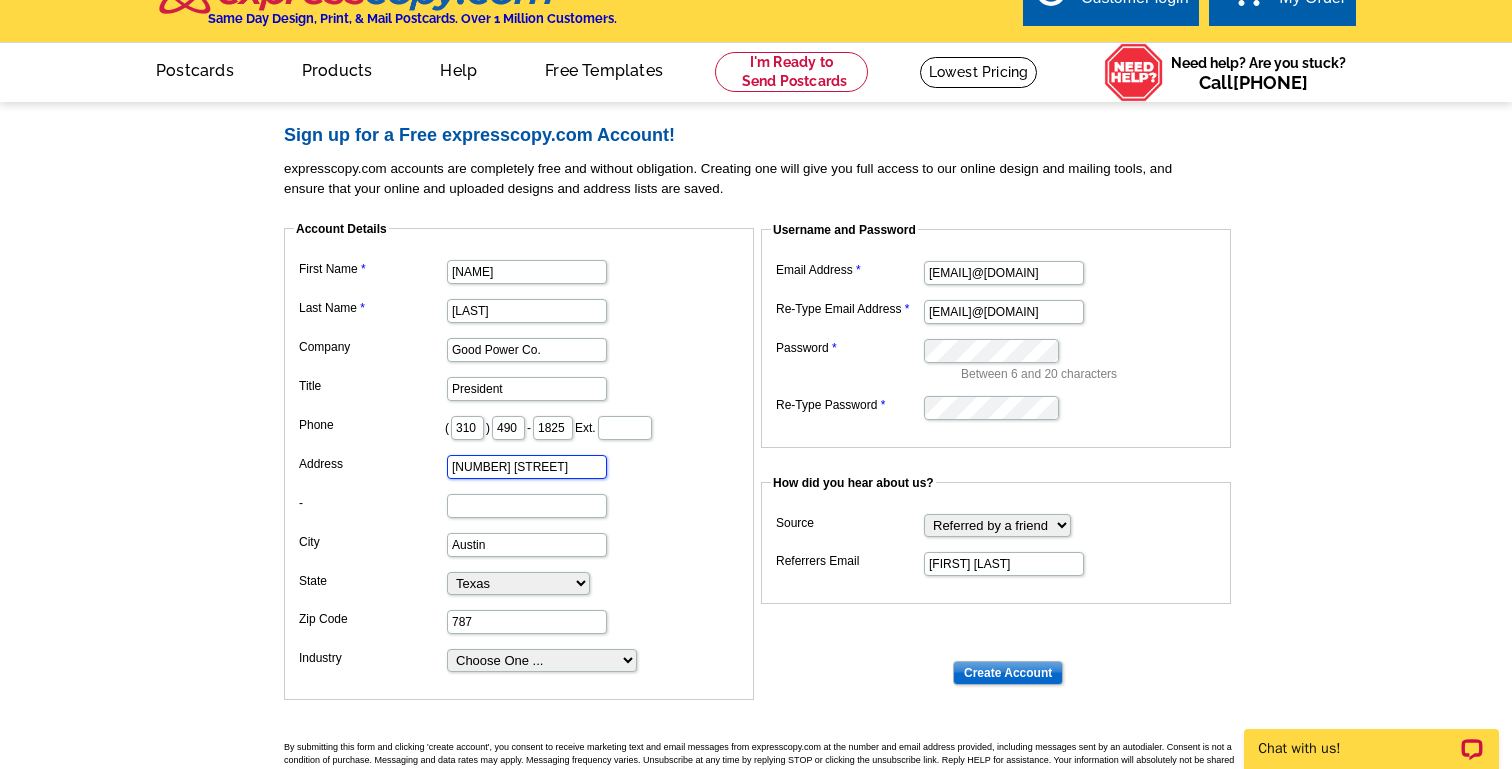 click on "Account Details
First Name
[NAME]
Last Name
[LAST]
Company
Good Power Co.
Title
President
Phone
( [PHONE] )  [NUMBER]  -  [NUMBER]  Ext.
Address
[NUMBER] [STREET]
-
City
[CITY]
State
Alabama
Alaska
Arizona
Arkansas
California
Colorado
Connecticut
District of Columbia
Delaware
Florida
Georgia
Hawaii
Idaho
Illinois
Indiana
Iowa
Kansas
Kentucky
Louisiana
Maine
Maryland
Massachusetts
Michigan
Minnesota
Mississippi
Missouri
Montana
Nebraska
Nevada
New Hampshire
New Jersey
New Mexico
New York
North Carolina
North Dakota
Ohio
Oklahoma
Oregon
Pennsylvania
Rhode Island
South Carolina
South Dakota
Tennessee
Texas
Utah
Vermont
Virginia
Washington
West Virginia" at bounding box center (756, 497) 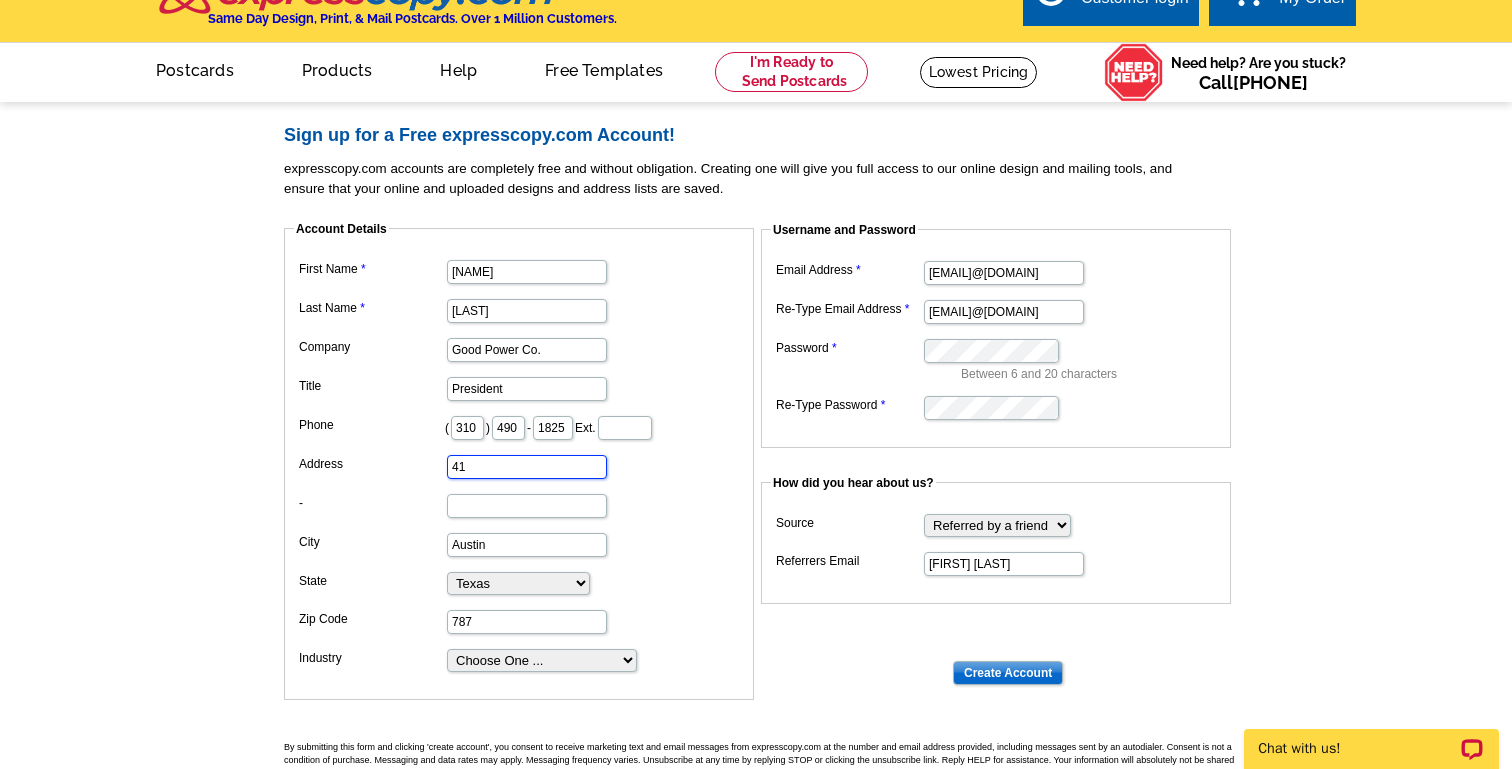 type on "4" 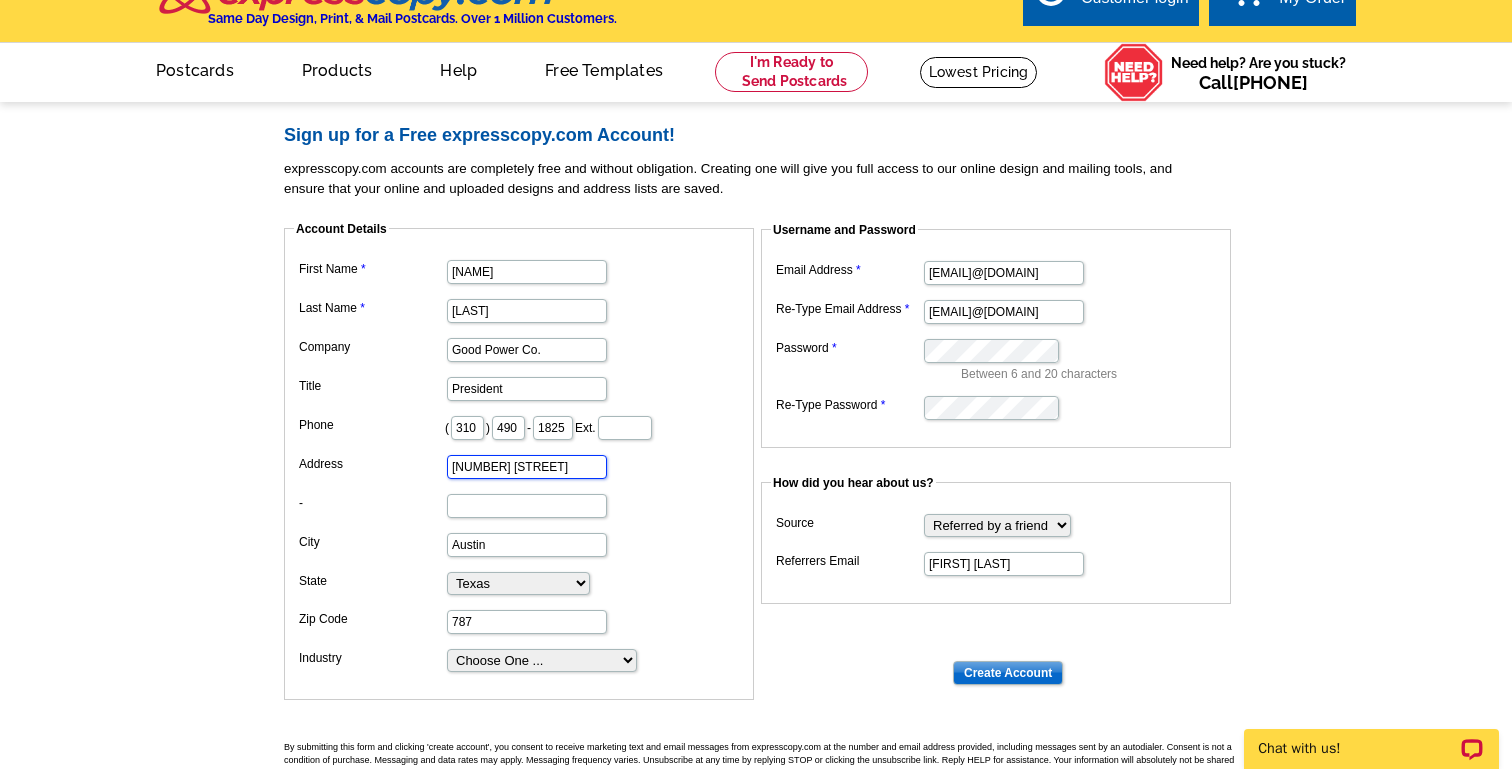 type on "[NUMBER] [STREET]" 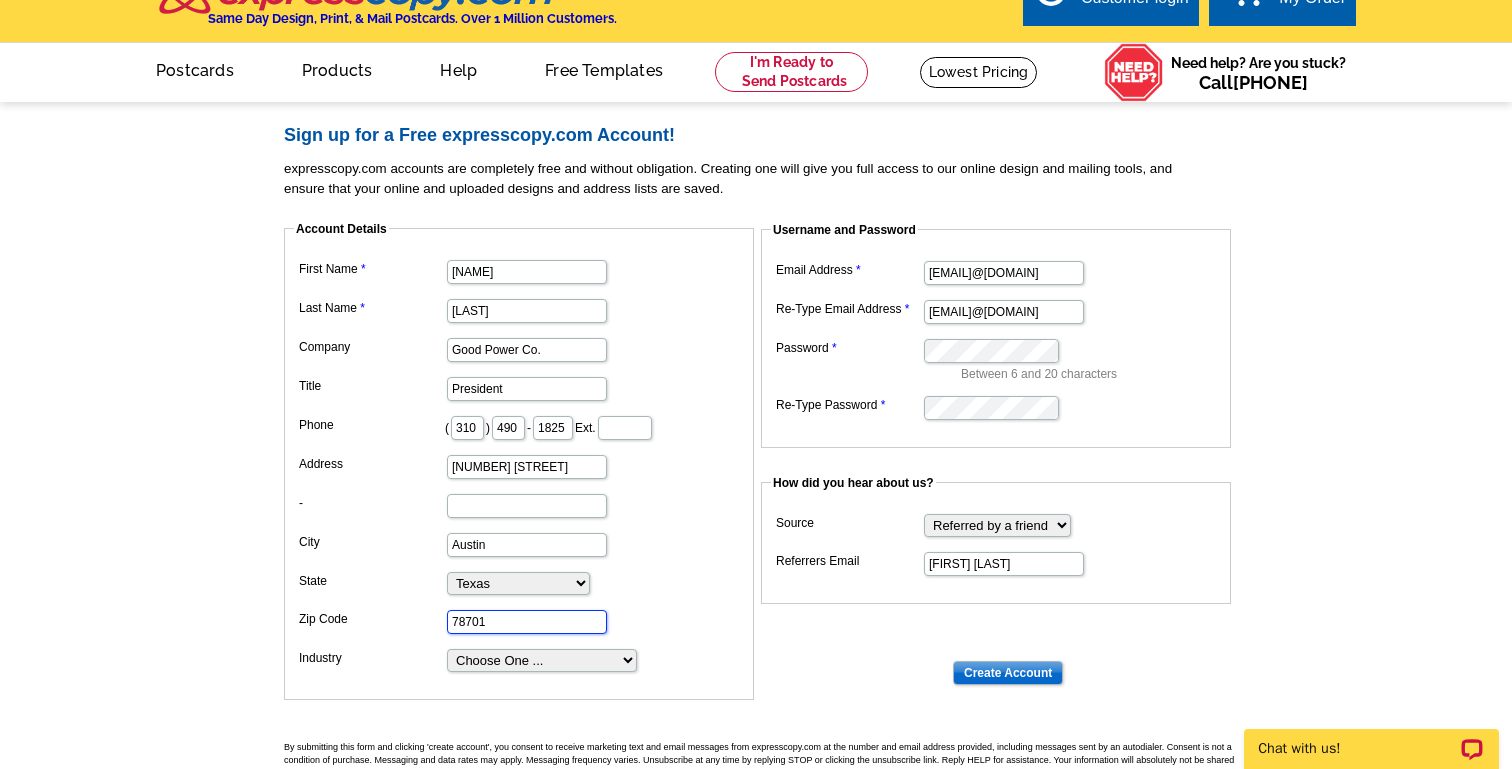 type on "78701" 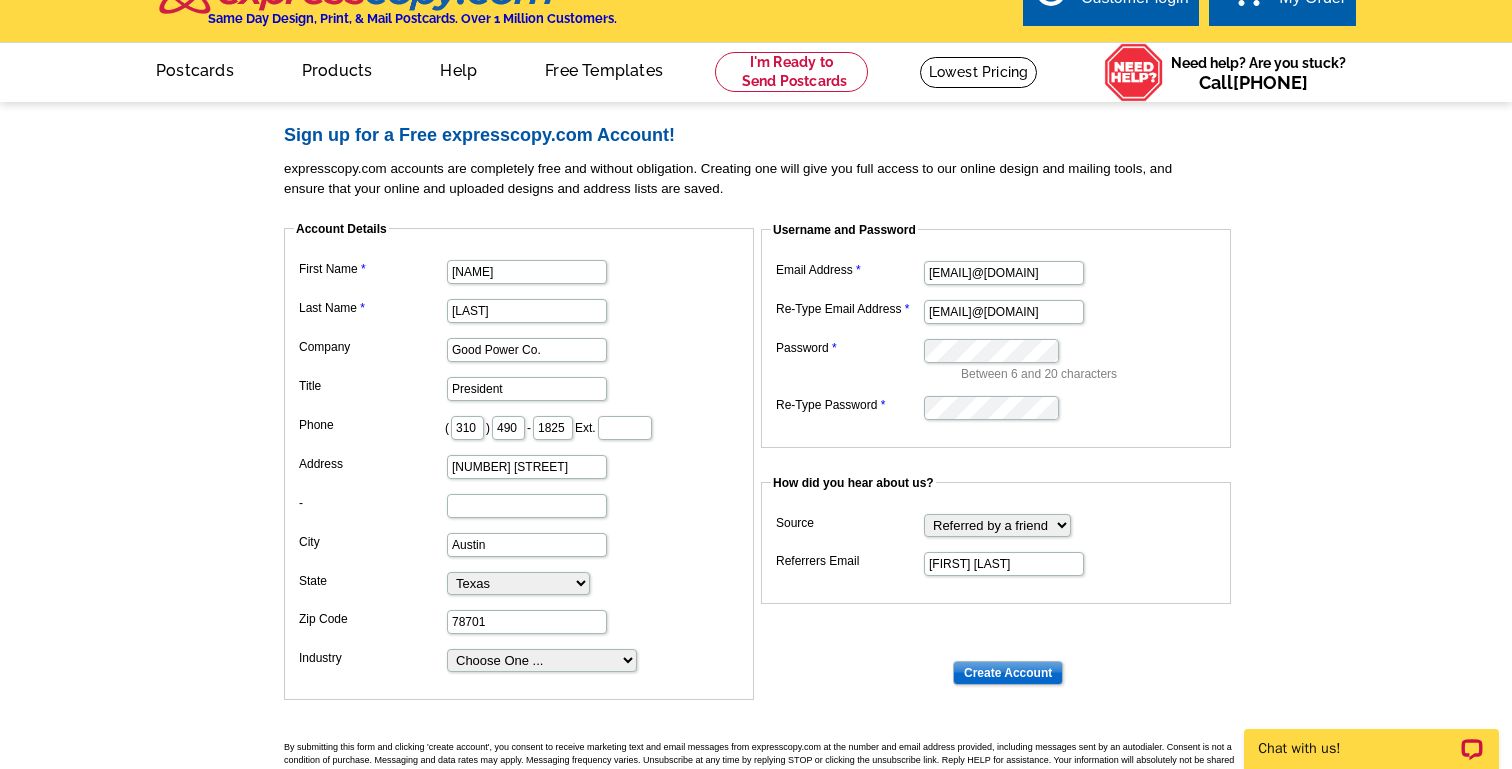 click on "Choose One ...
Residential Real Estate
Accounting
Agriculture
Architecture
Arts
Automotive
Business Services
Career Development/Training
Carpet Cleaning
Chiropractic
Commercial Real Estate
Communications
Computers/Electronics
Construction
Consulting
Daycare/Preschool
Dental
Education
Engineering
Entertainment
Environmental
Event Management
Financial
Fitness/gym
Government
Graphics/Design
Health & Beauty
Healthcare
Home Business
Home Inspection-Appraisal
Home Services
Home Services-Cleaning
Home Services-Exteriors
Home Services-HVAC
Home Services-Interior
Home Services-Interior Design
Home Services-Interiors
Home Services-Painting
Home Services-Plumbing
Human Resources
Insurance
Landscape/Yard
Legal Services
Manufacturing
Medical" at bounding box center [519, 659] 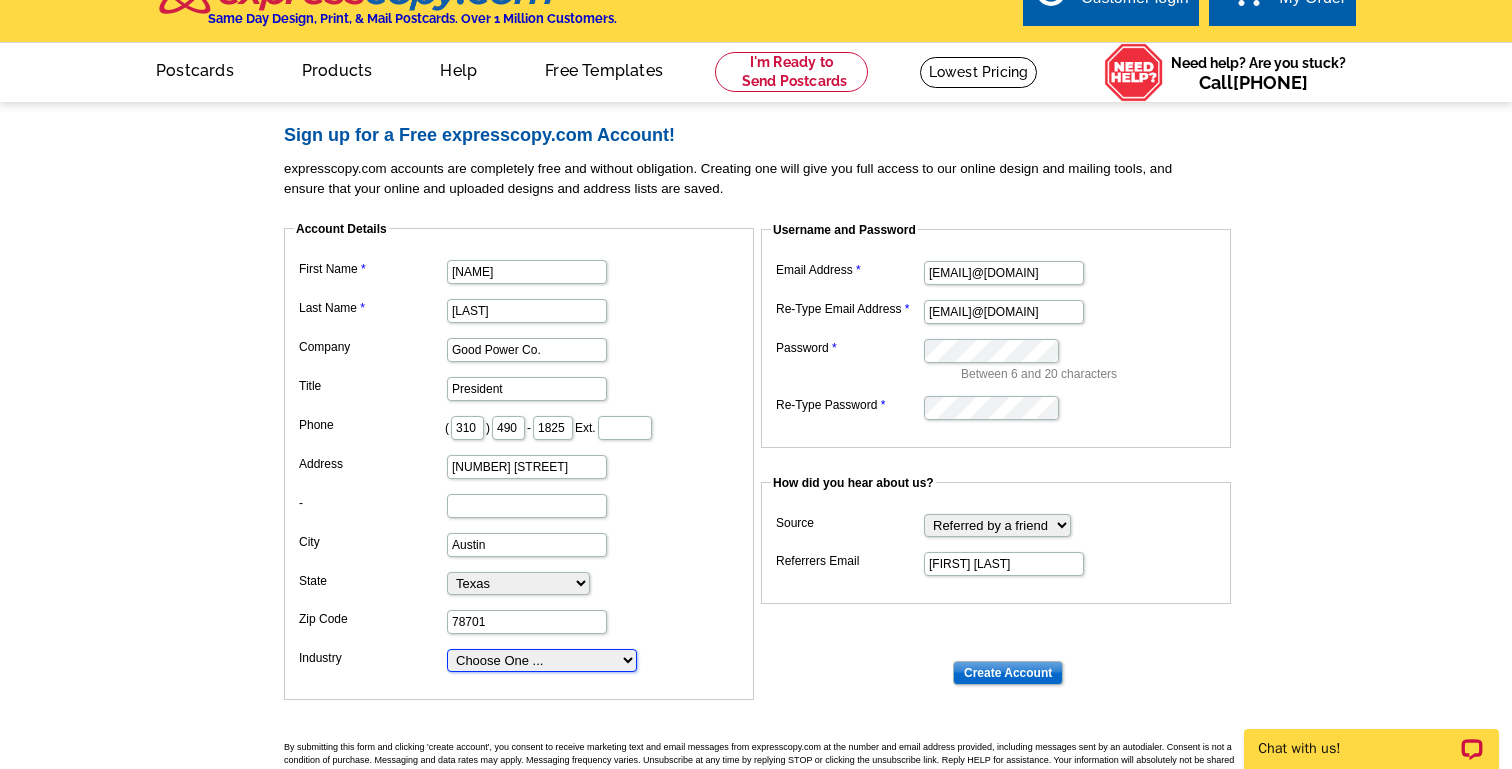 click on "Choose One ...
Residential Real Estate
Accounting
Agriculture
Architecture
Arts
Automotive
Business Services
Career Development/Training
Carpet Cleaning
Chiropractic
Commercial Real Estate
Communications
Computers/Electronics
Construction
Consulting
Daycare/Preschool
Dental
Education
Engineering
Entertainment
Environmental
Event Management
Financial
Fitness/gym
Government
Graphics/Design
Health & Beauty
Healthcare
Home Business
Home Inspection-Appraisal
Home Services
Home Services-Cleaning
Home Services-Exteriors
Home Services-HVAC
Home Services-Interior
Home Services-Interior Design
Home Services-Interiors
Home Services-Painting
Home Services-Plumbing
Human Resources
Insurance
Landscape/Yard
Legal Services
Manufacturing
Medical" at bounding box center [542, 660] 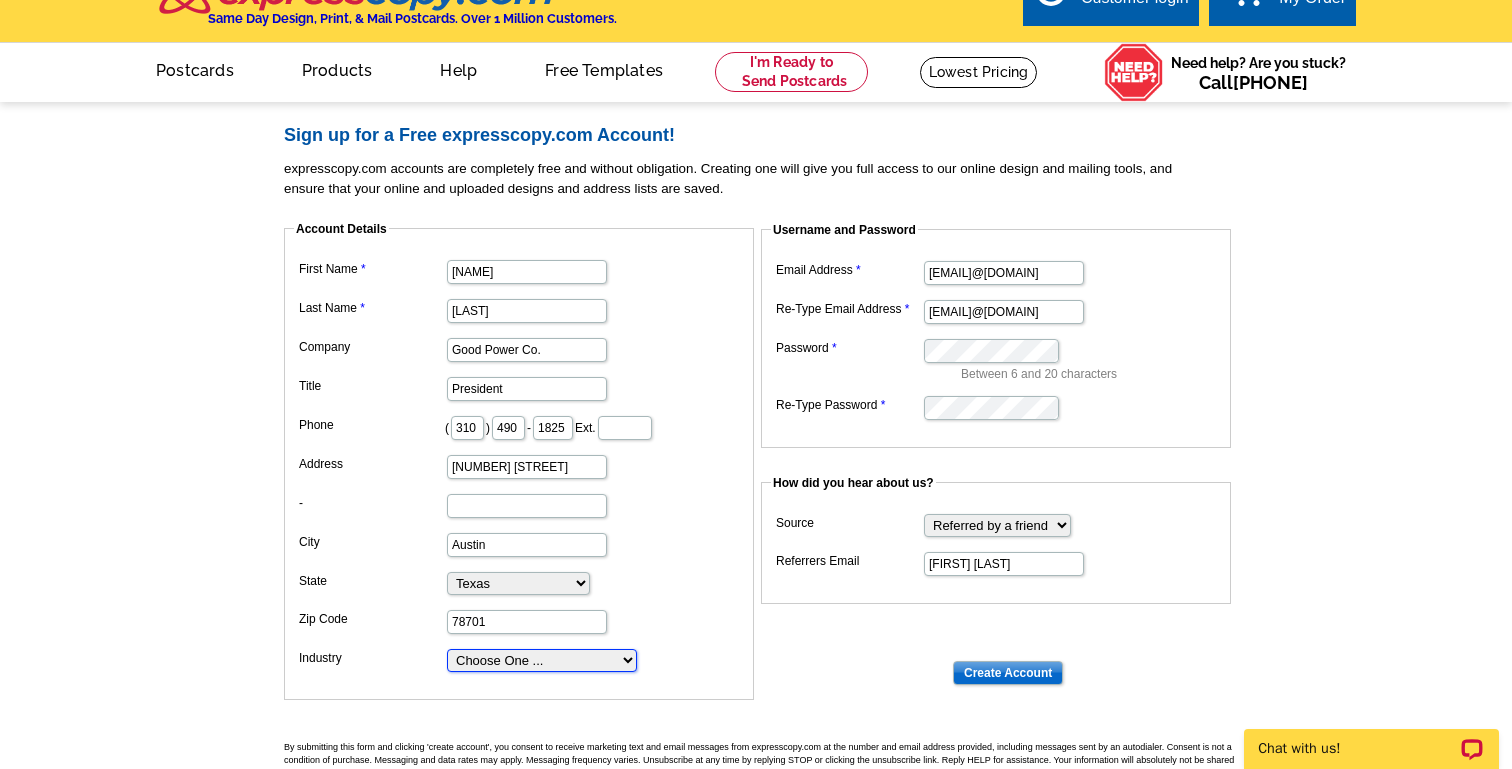 select on "67" 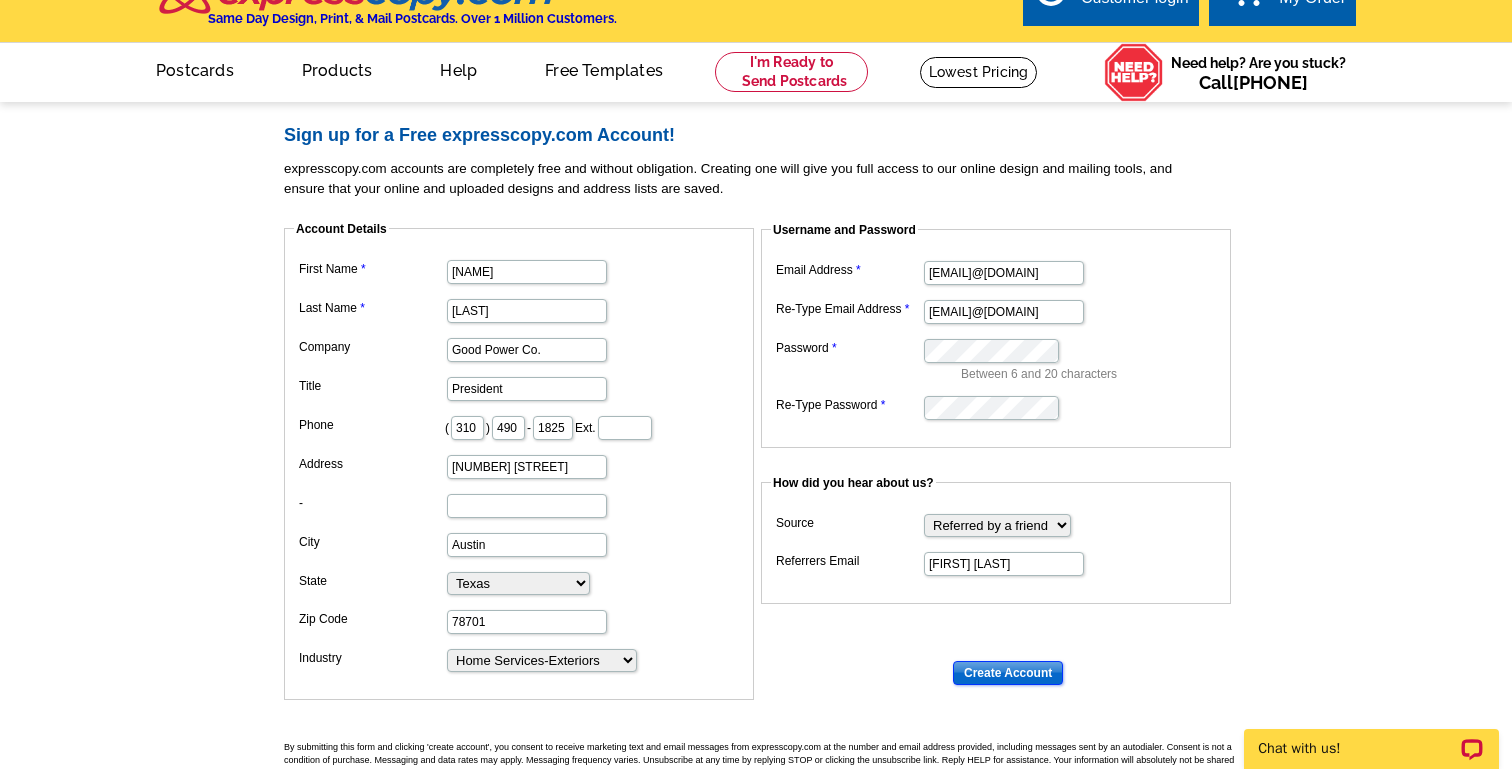 click on "Create Account" at bounding box center (1008, 673) 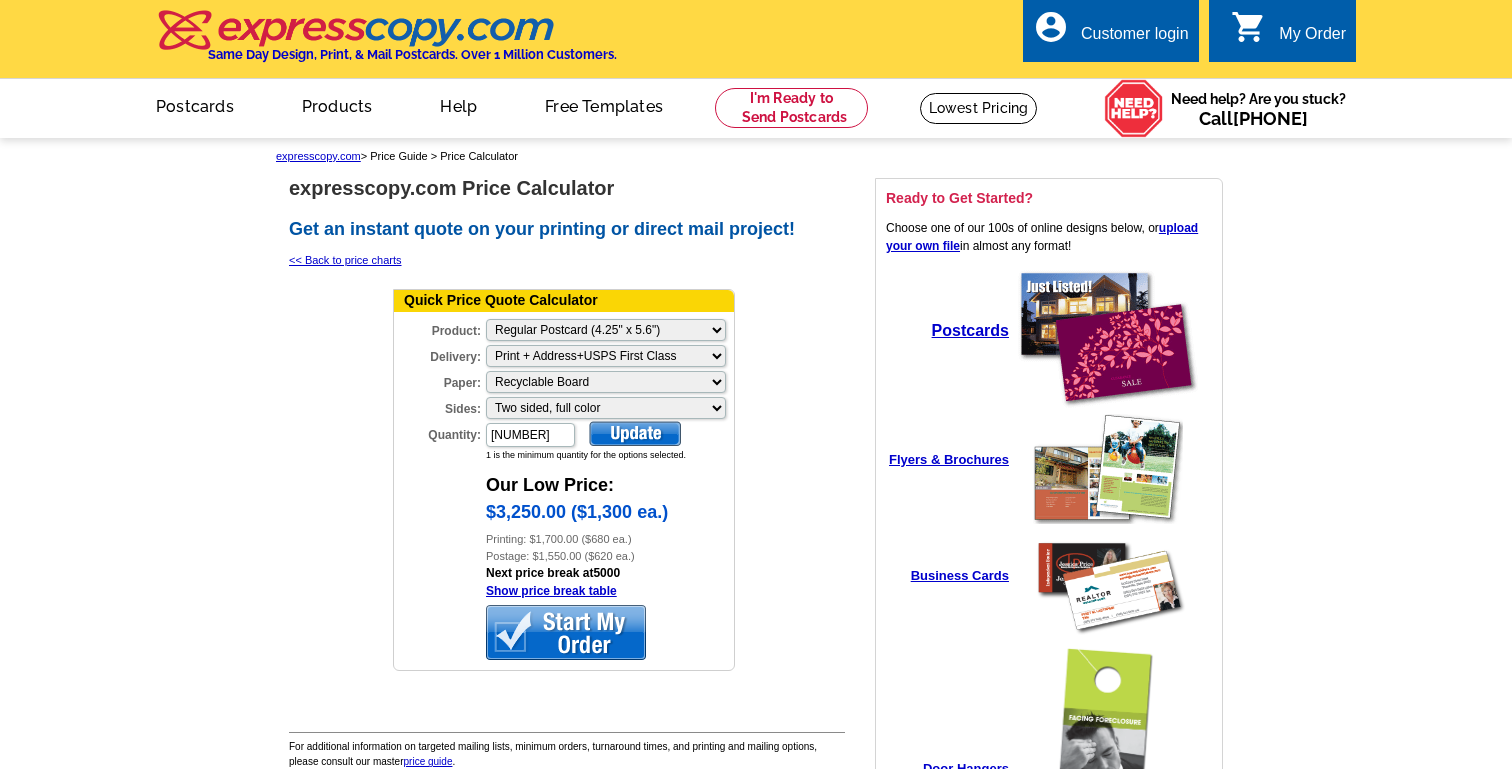 select on "1" 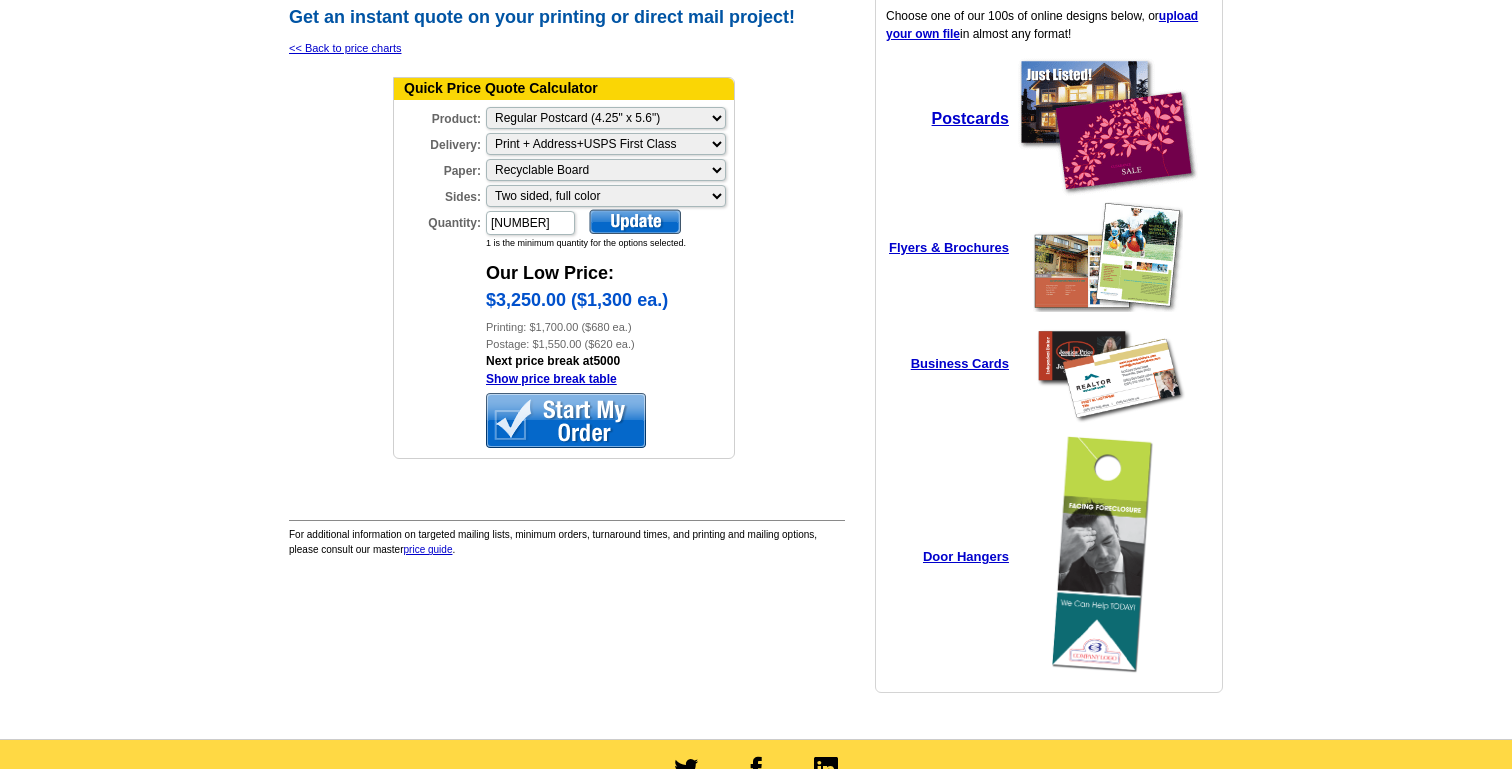 scroll, scrollTop: 0, scrollLeft: 0, axis: both 